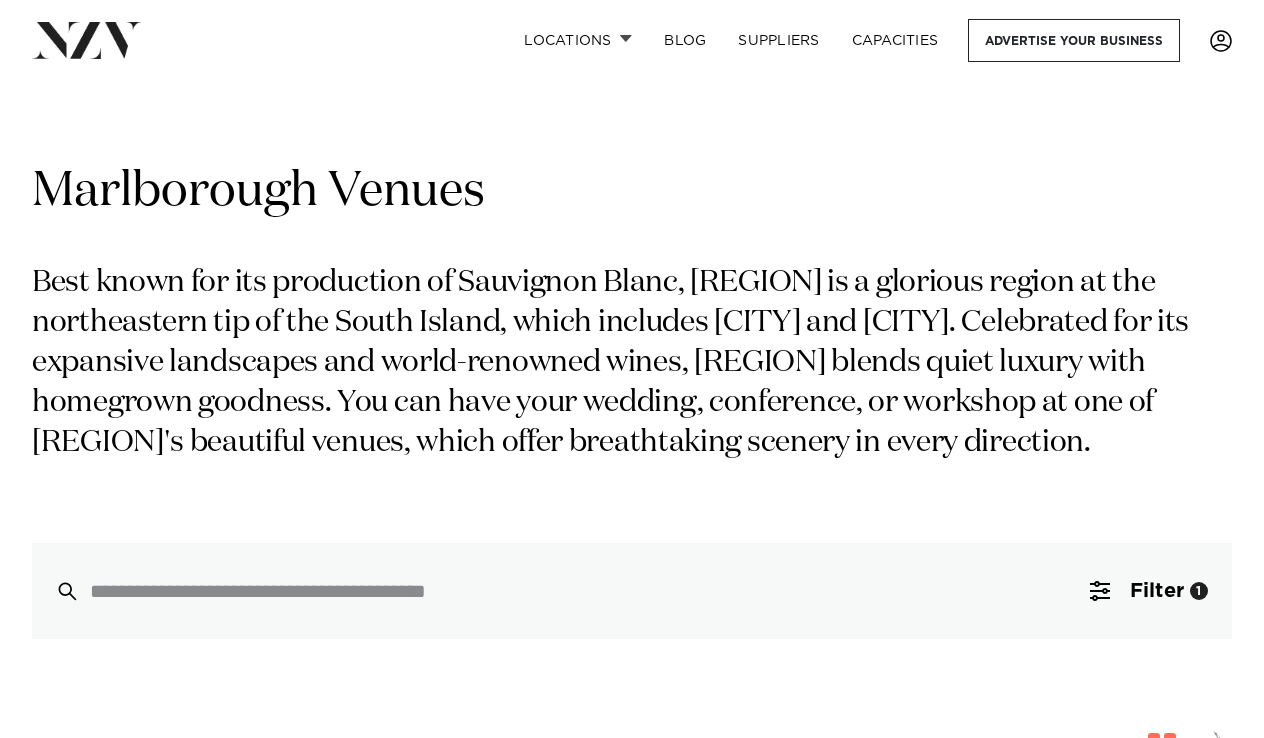 scroll, scrollTop: 280, scrollLeft: 0, axis: vertical 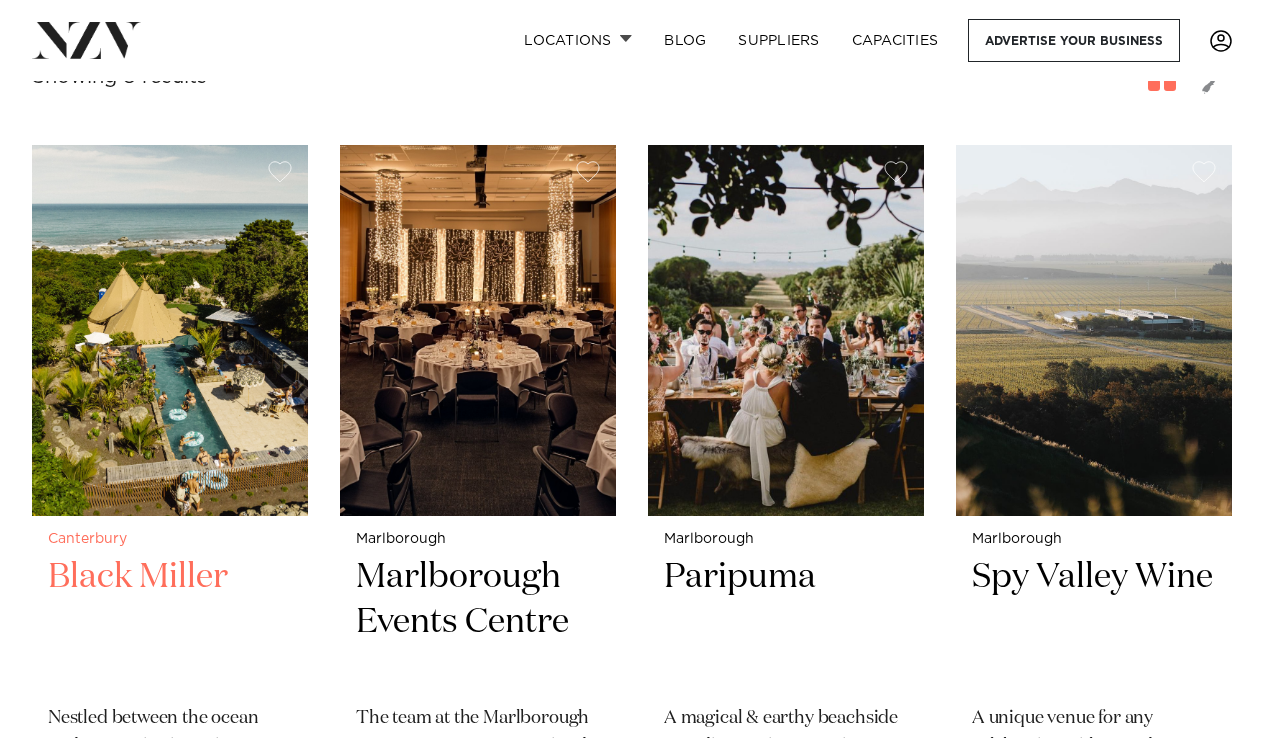 click at bounding box center [170, 330] 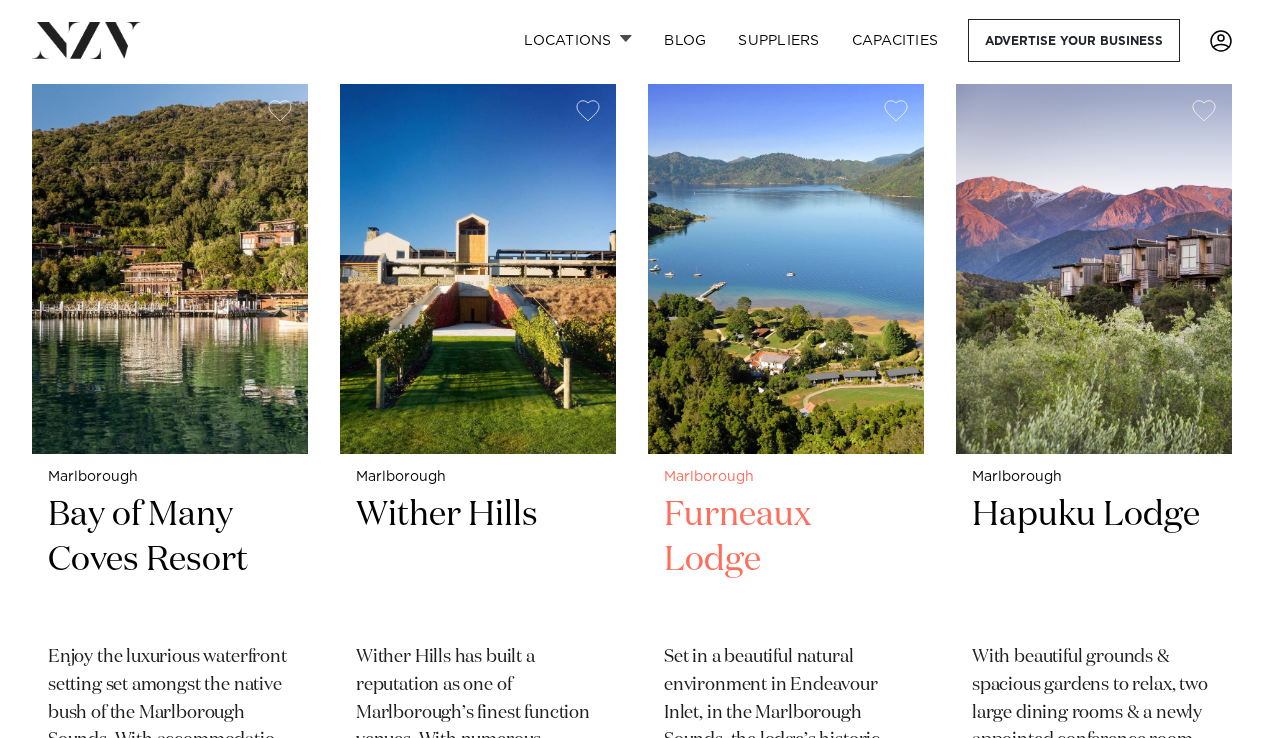 scroll, scrollTop: 1501, scrollLeft: 0, axis: vertical 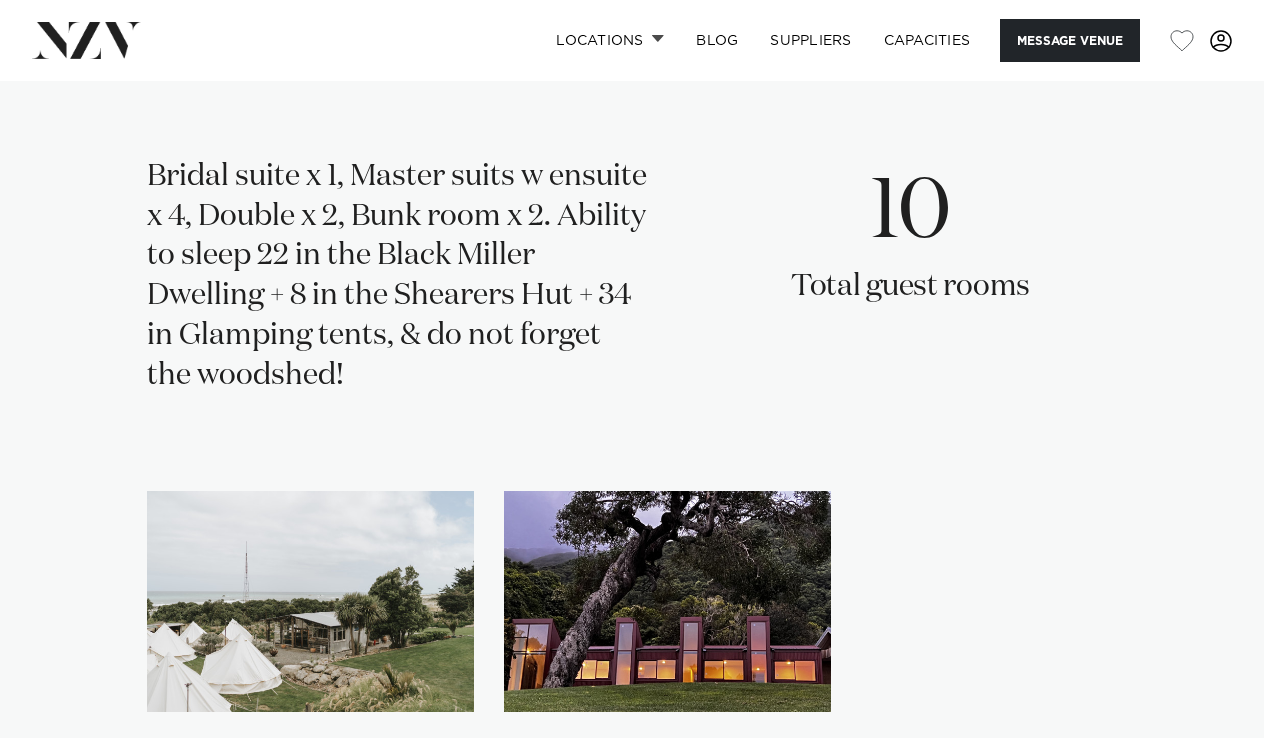 click at bounding box center [310, 601] 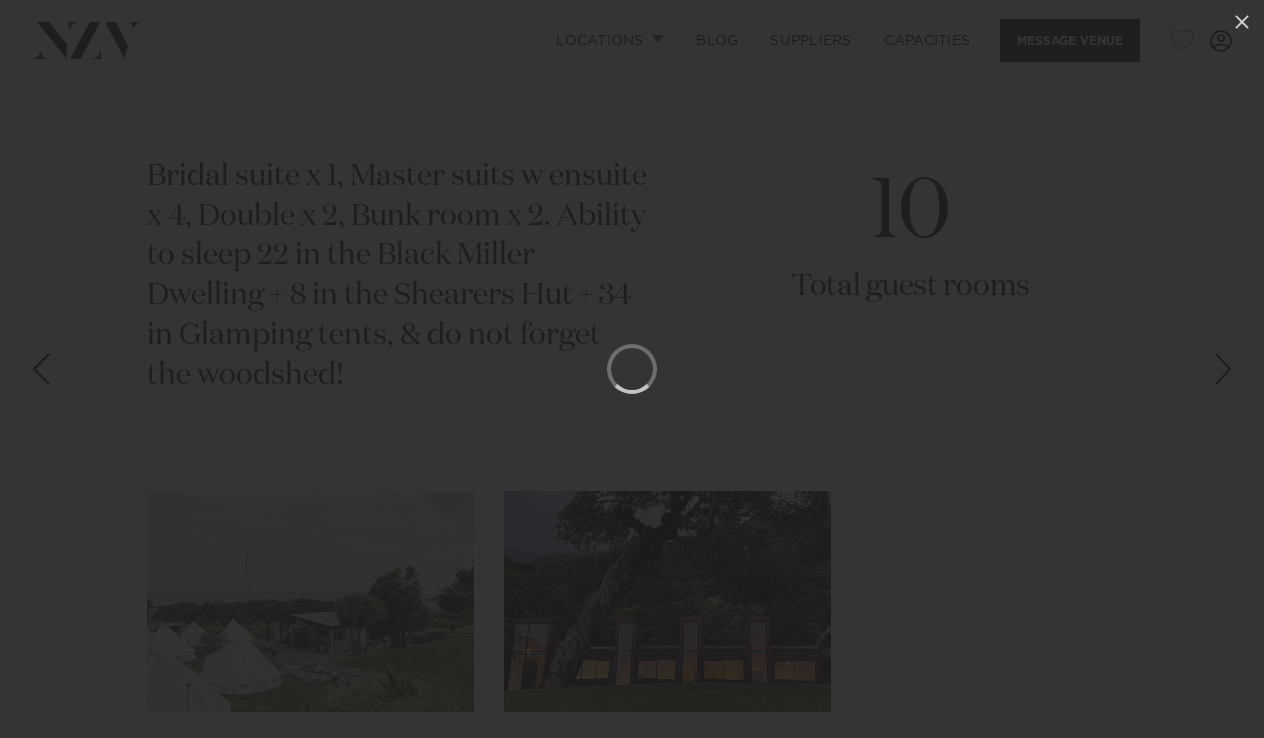 click at bounding box center [632, 369] 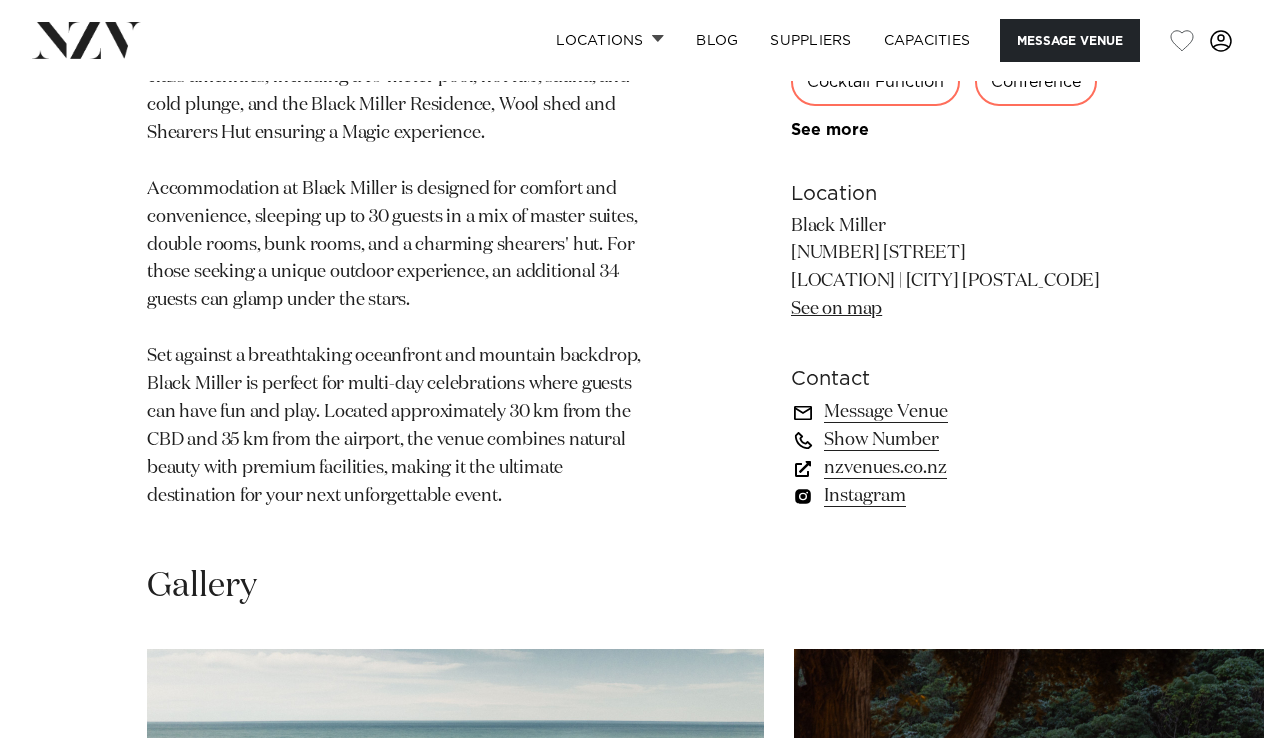 scroll, scrollTop: 1307, scrollLeft: 0, axis: vertical 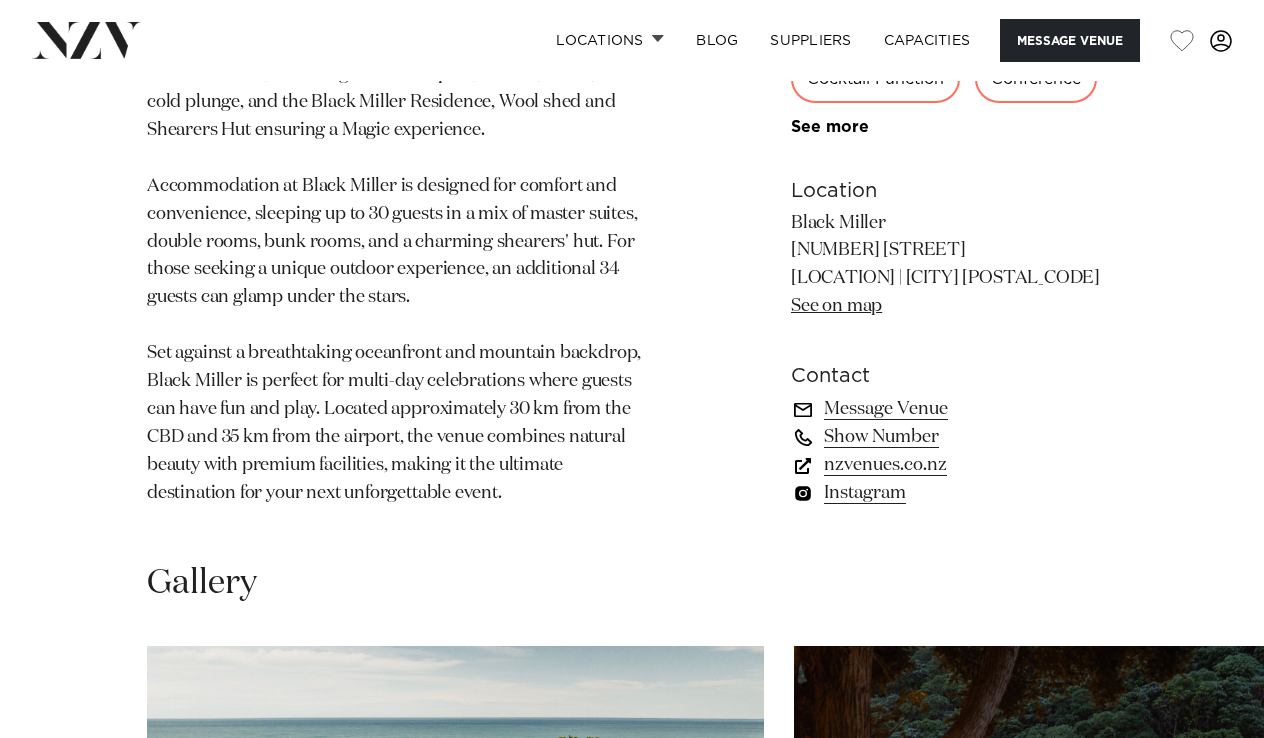 click on "Black Miller
2771 State Highway 1
Waipapa Bay | Kaikōura 7371
See on map" at bounding box center [954, 266] 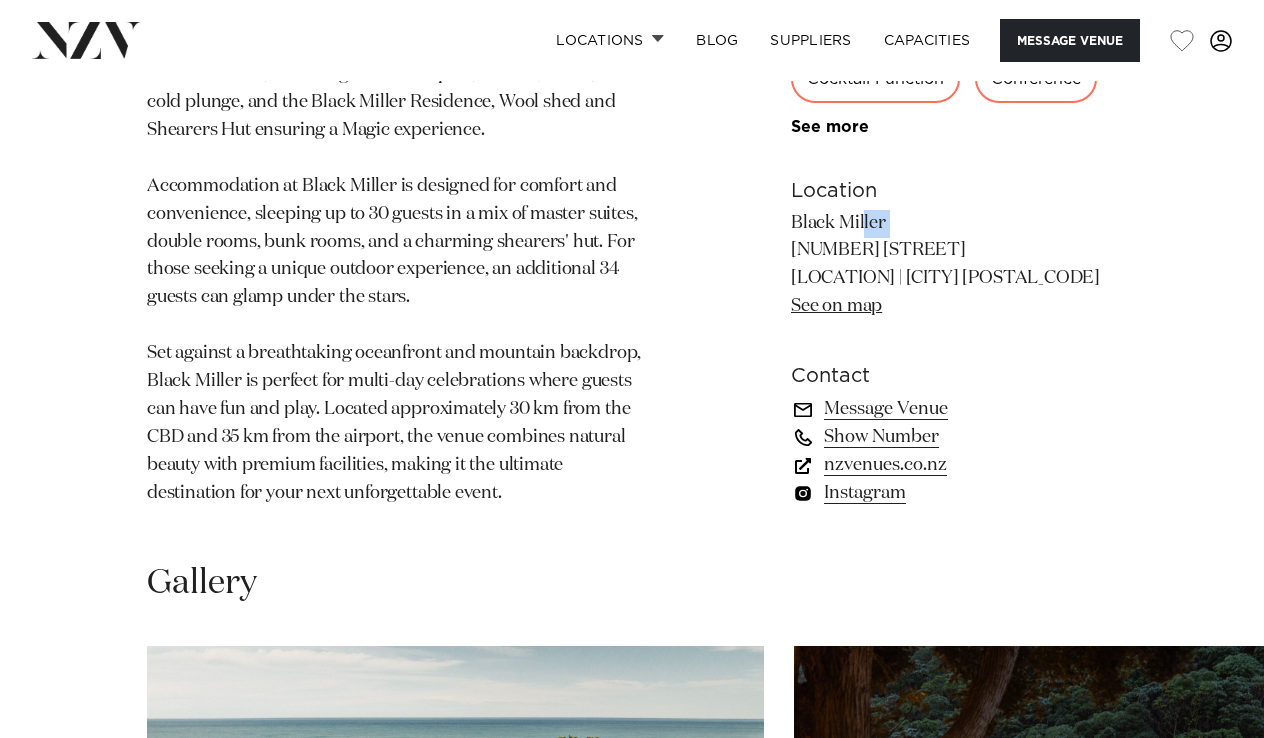 click on "Black Miller
2771 State Highway 1
Waipapa Bay | Kaikōura 7371
See on map" at bounding box center (954, 266) 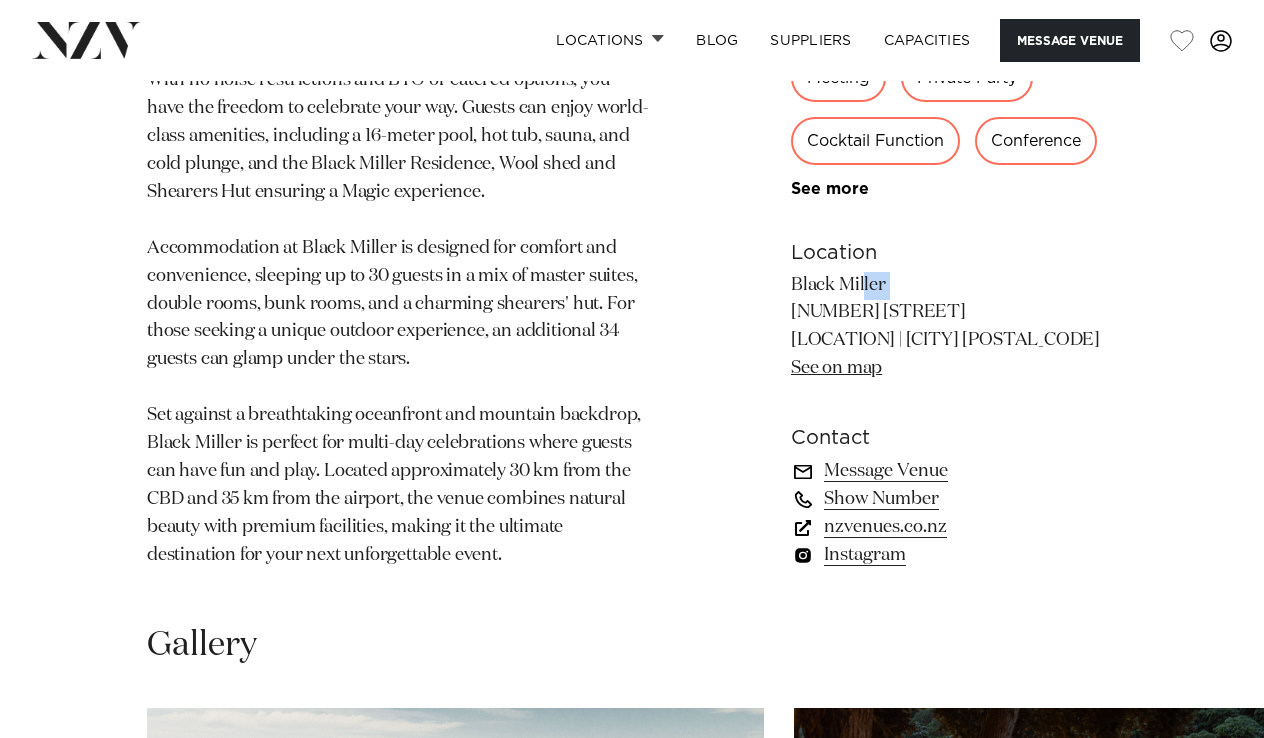 scroll, scrollTop: 1238, scrollLeft: 0, axis: vertical 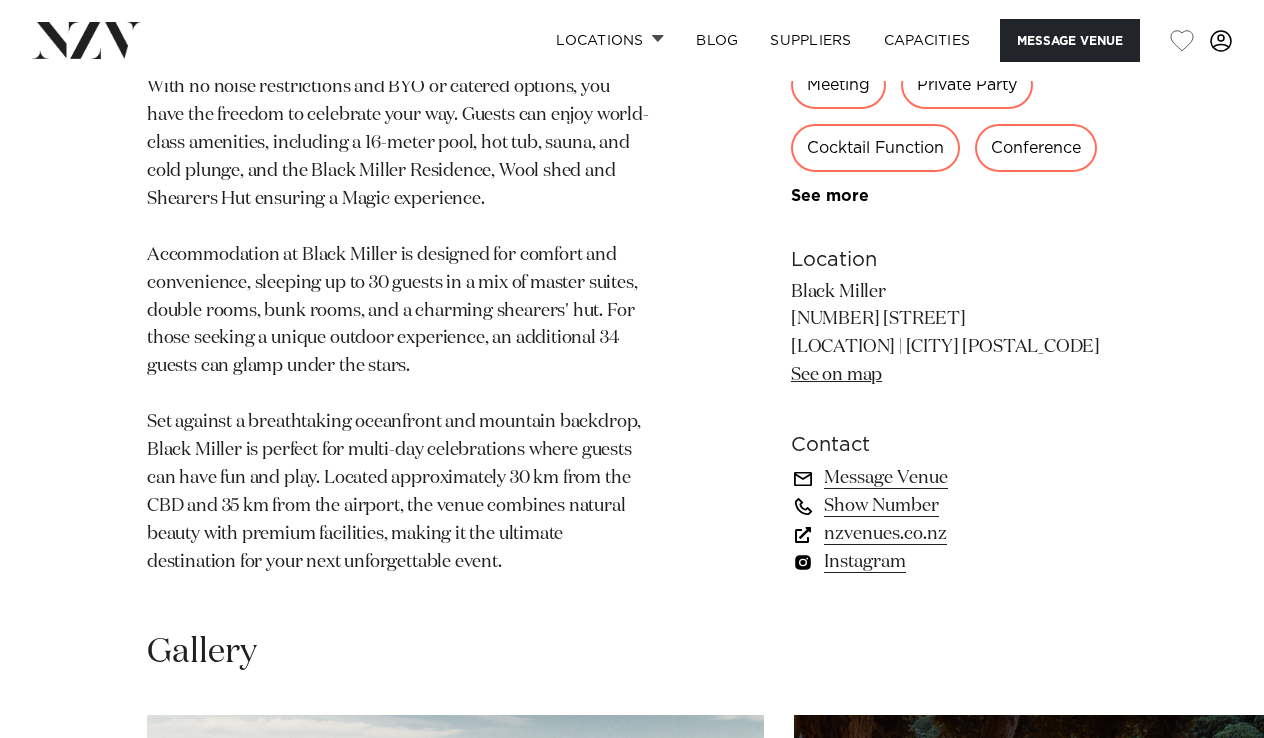 click on "310
160
100
50
Amenities
Onsite Parking
Natural Light
BYO Food
BYO Beverage
Event Planner
Dry Hire
Tables/Chairs Included" at bounding box center (954, 103) 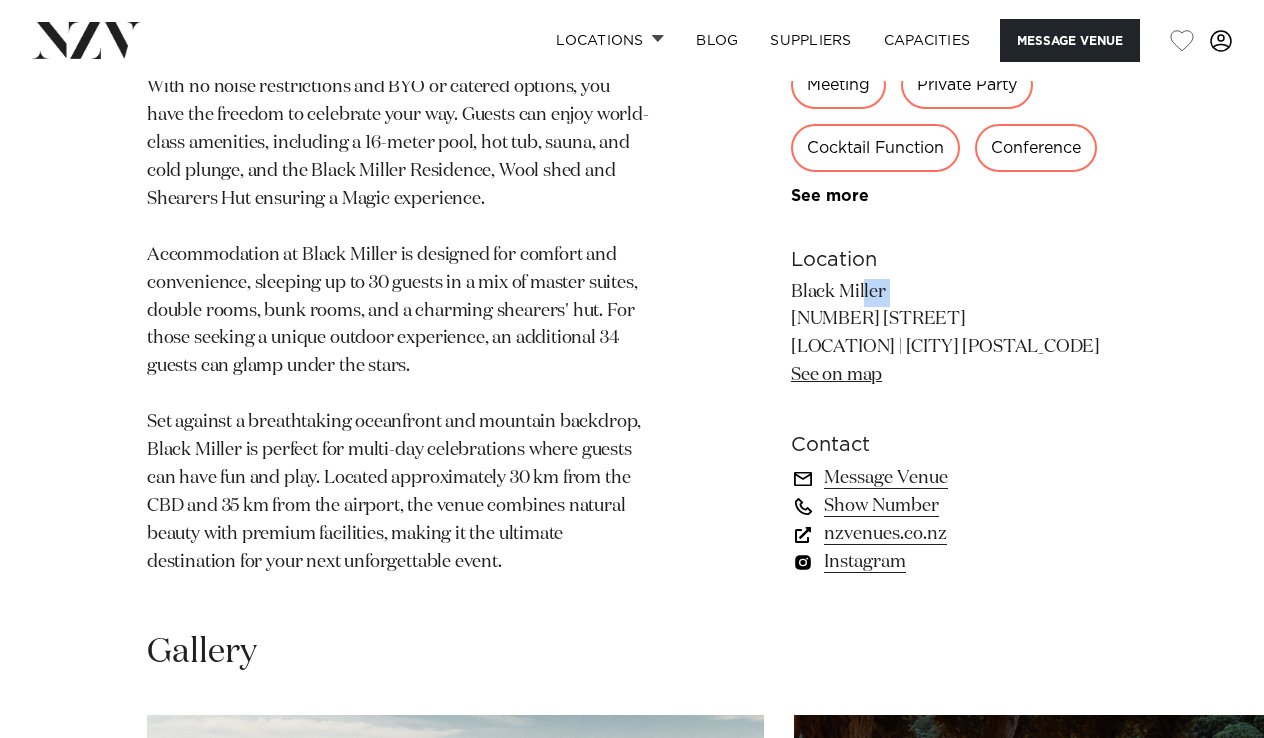 click on "Black Miller
2771 State Highway 1
Waipapa Bay | Kaikōura 7371
See on map" at bounding box center (954, 335) 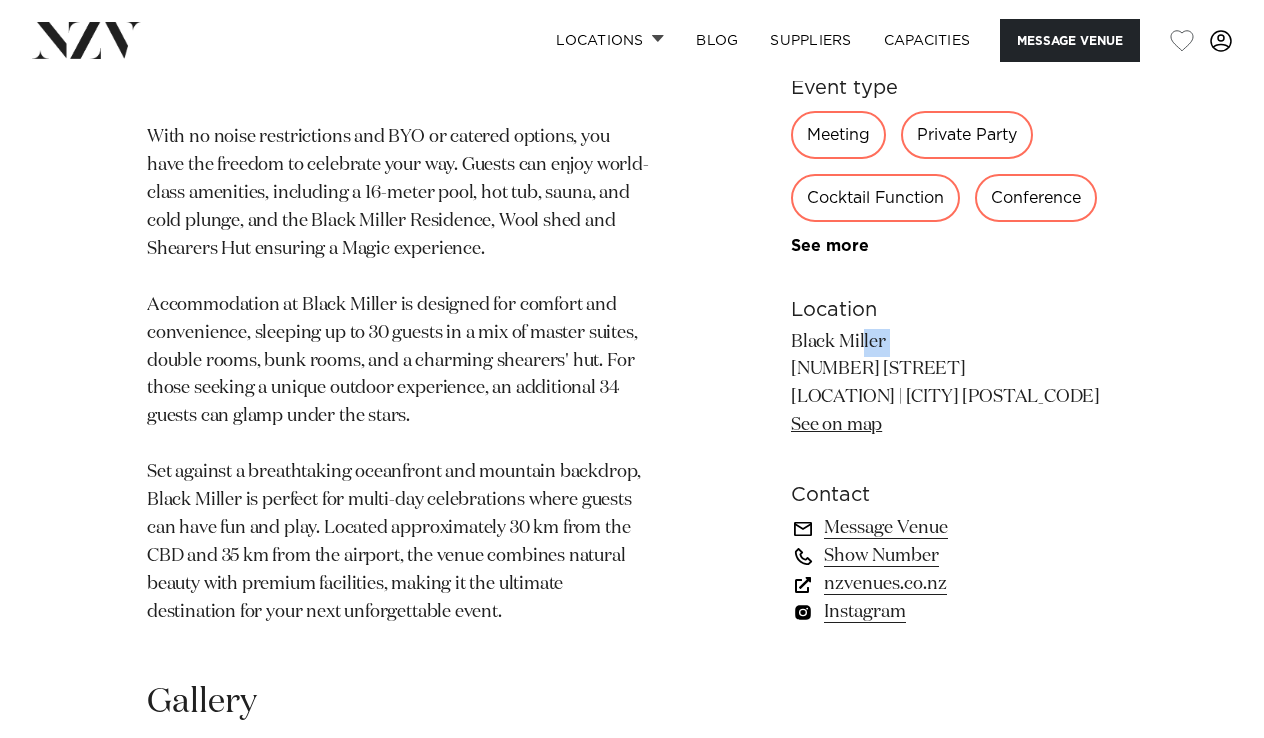 scroll, scrollTop: 1192, scrollLeft: 0, axis: vertical 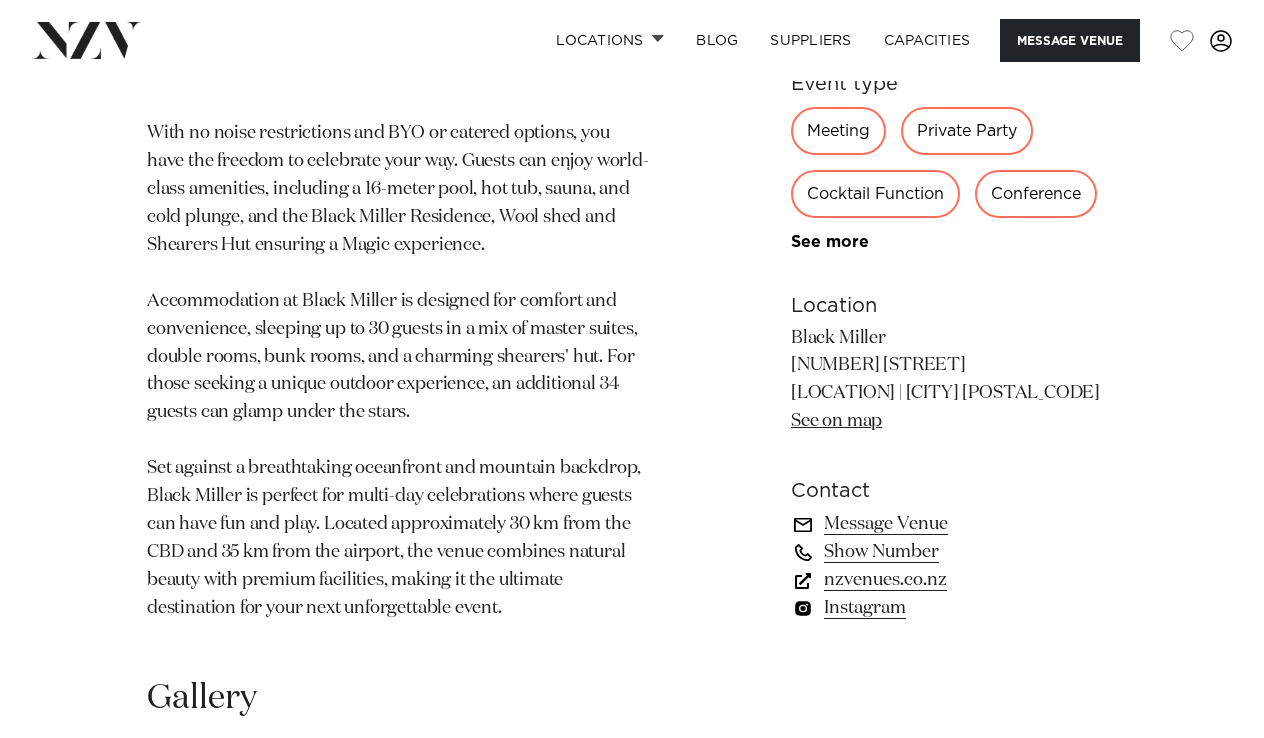click on "With no noise restrictions and BYO or catered options, you have the freedom to celebrate your way. Guests can enjoy world-class amenities, including a 16-meter pool, hot tub, sauna, and cold plunge, and the Black Miller Residence, Wool shed and Shearers Hut ensuring a Magic experience.
Accommodation at Black Miller is designed for comfort and convenience, sleeping up to 30 guests in a mix of master suites, double rooms, bunk rooms, and a charming shearers' hut. For those seeking a unique outdoor experience, an additional 34 guests can glamp under the stars.
Set against a breathtaking oceanfront and mountain backdrop, Black Miller is perfect for multi-day celebrations where guests can have fun and play. Located approximately 30 km from the CBD and 35 km from the airport, the venue combines natural beauty with premium facilities, making it the ultimate destination for your next unforgettable event." at bounding box center [398, 371] 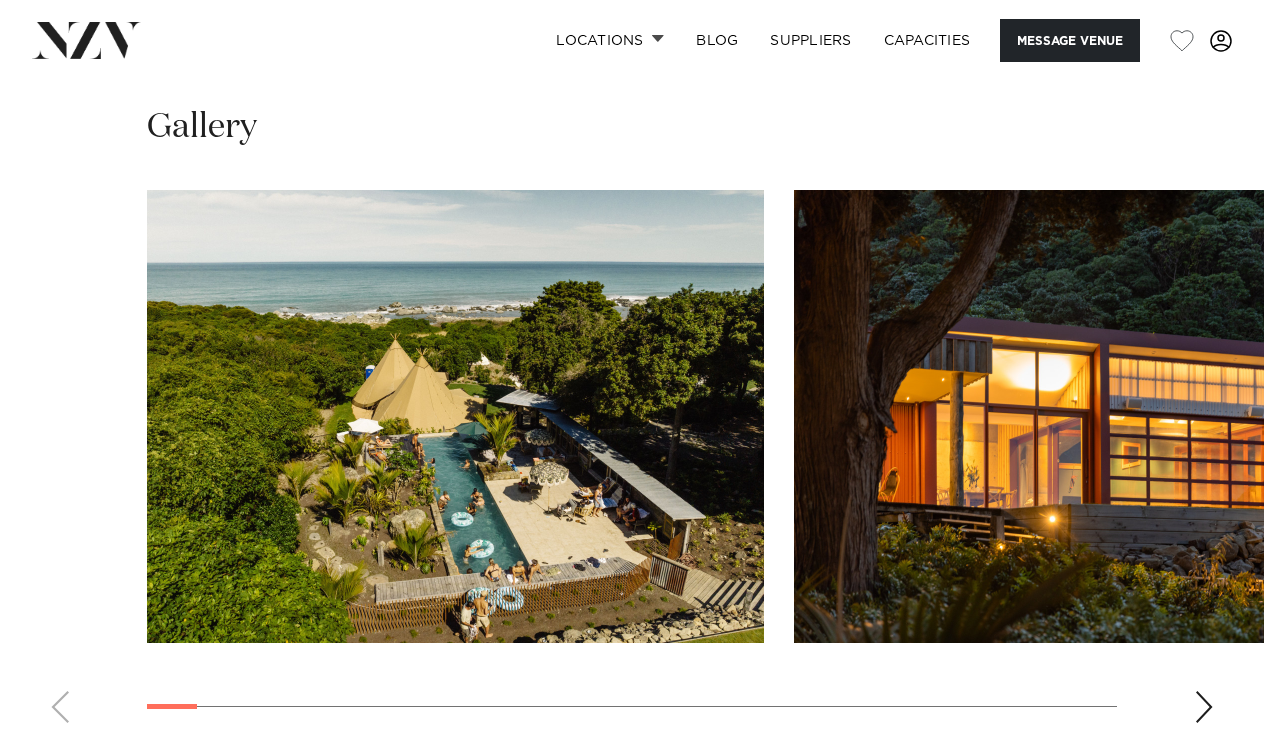 scroll, scrollTop: 1799, scrollLeft: 0, axis: vertical 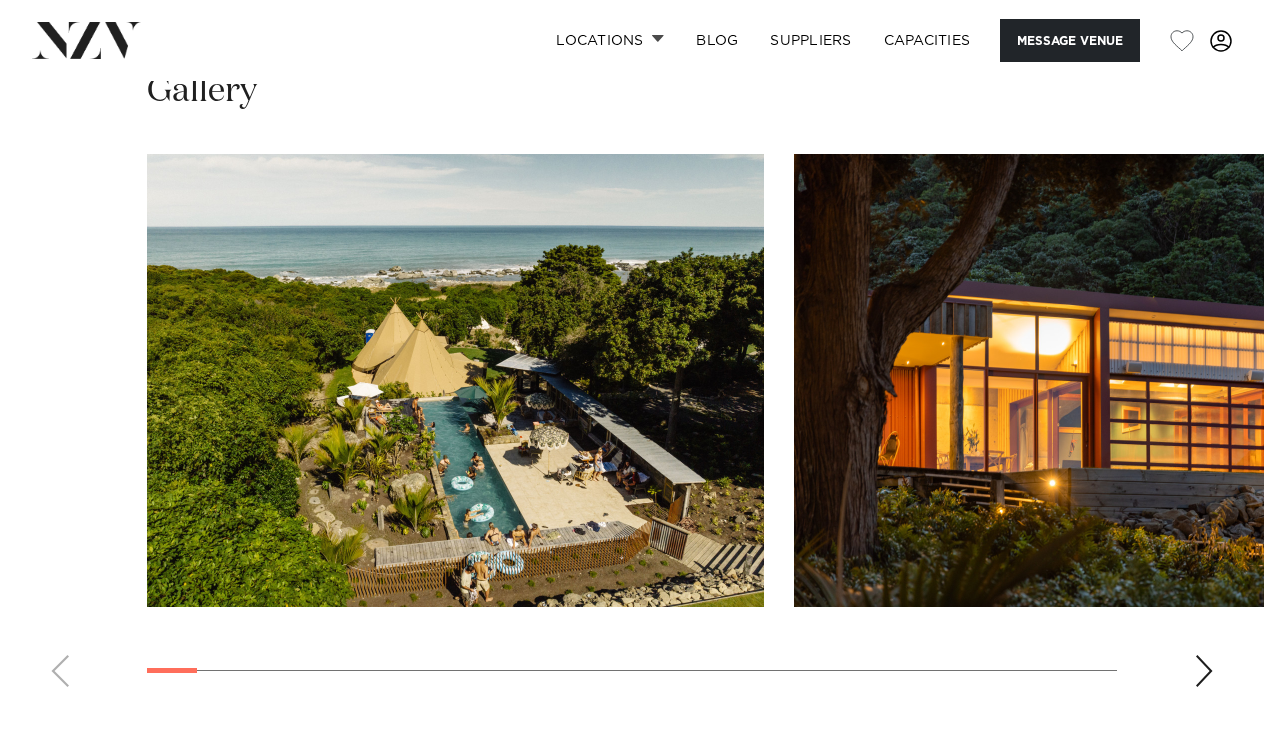 click at bounding box center (1204, 671) 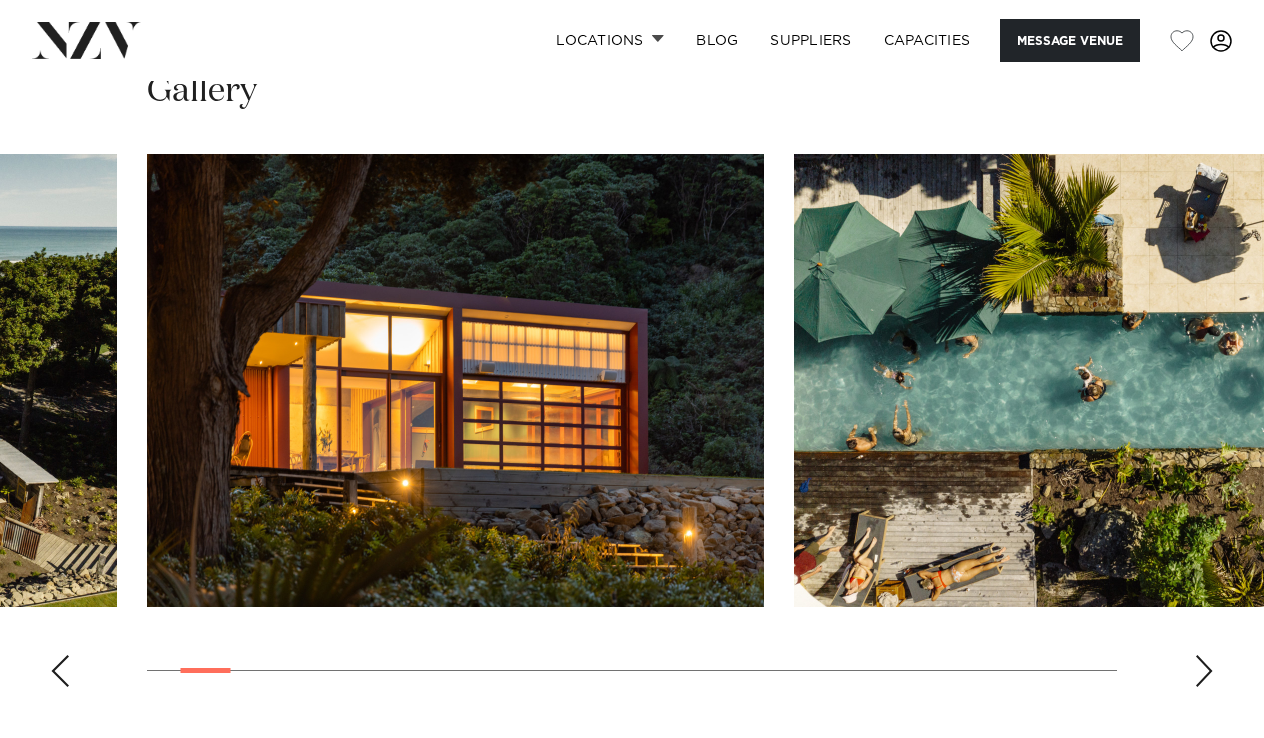 click at bounding box center (1204, 671) 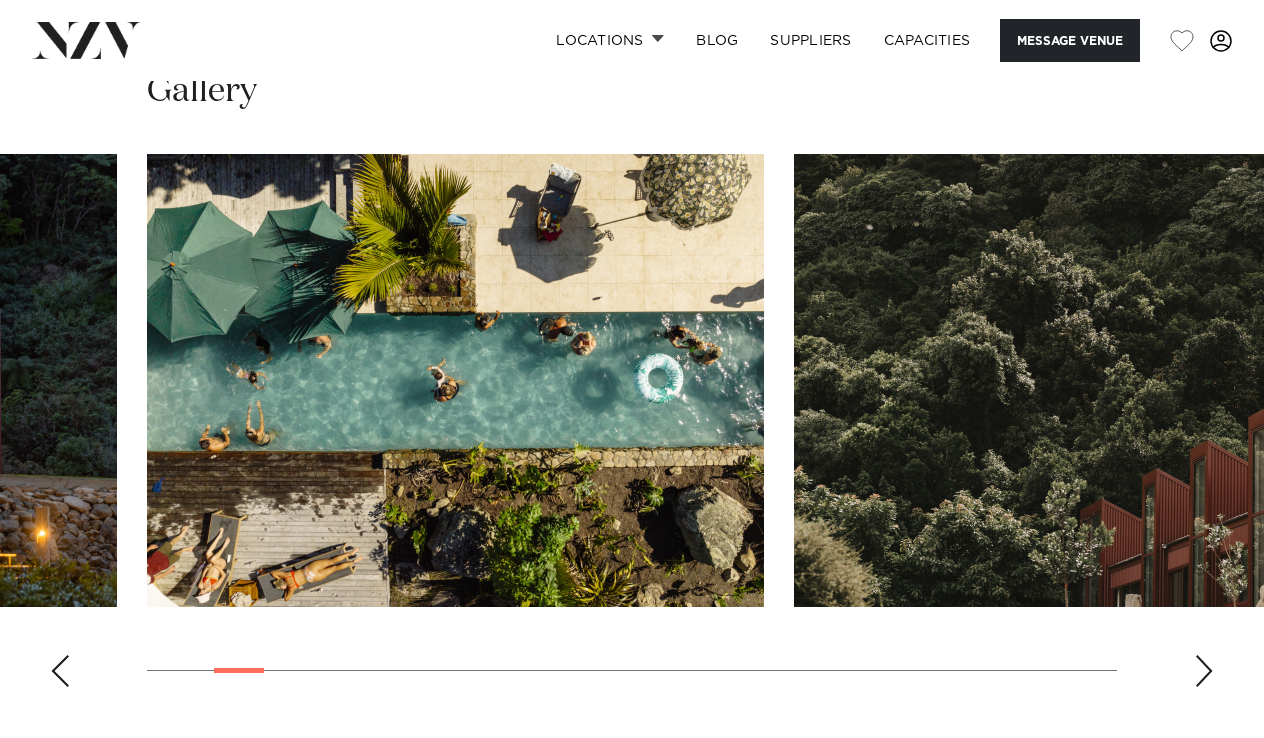 click at bounding box center [1204, 671] 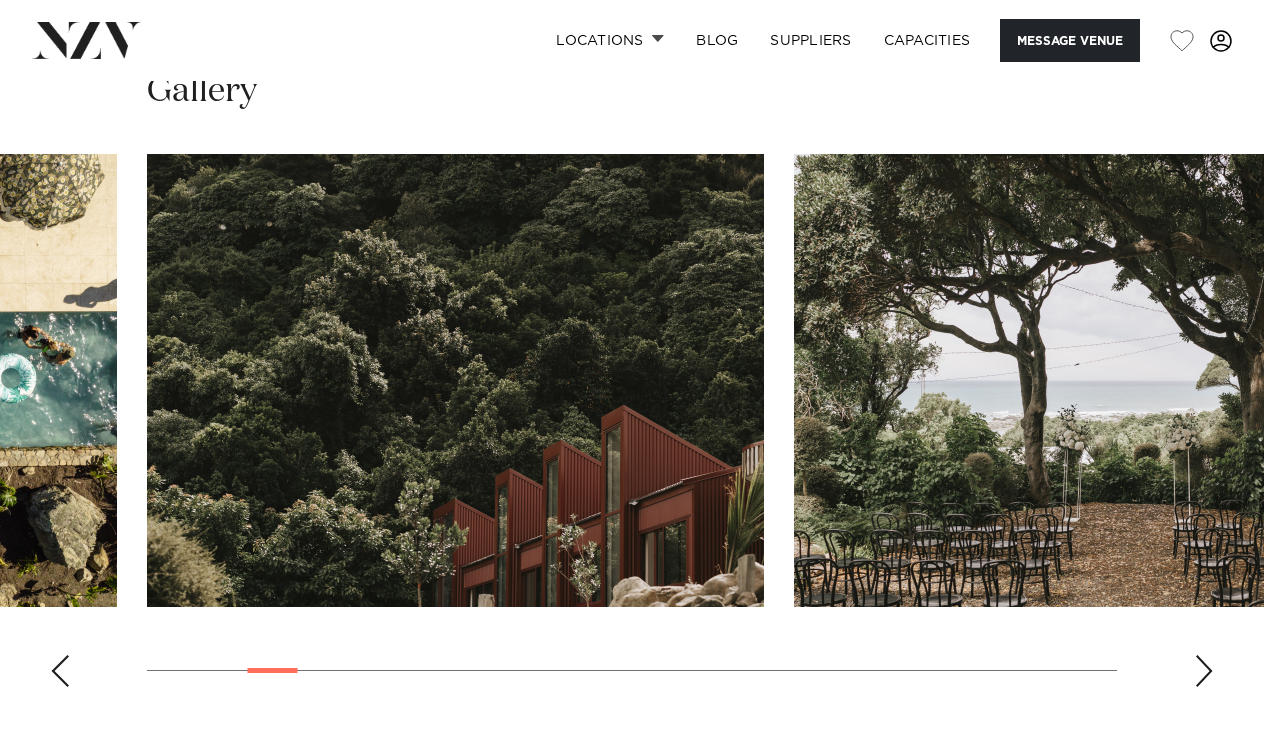 click at bounding box center [1204, 671] 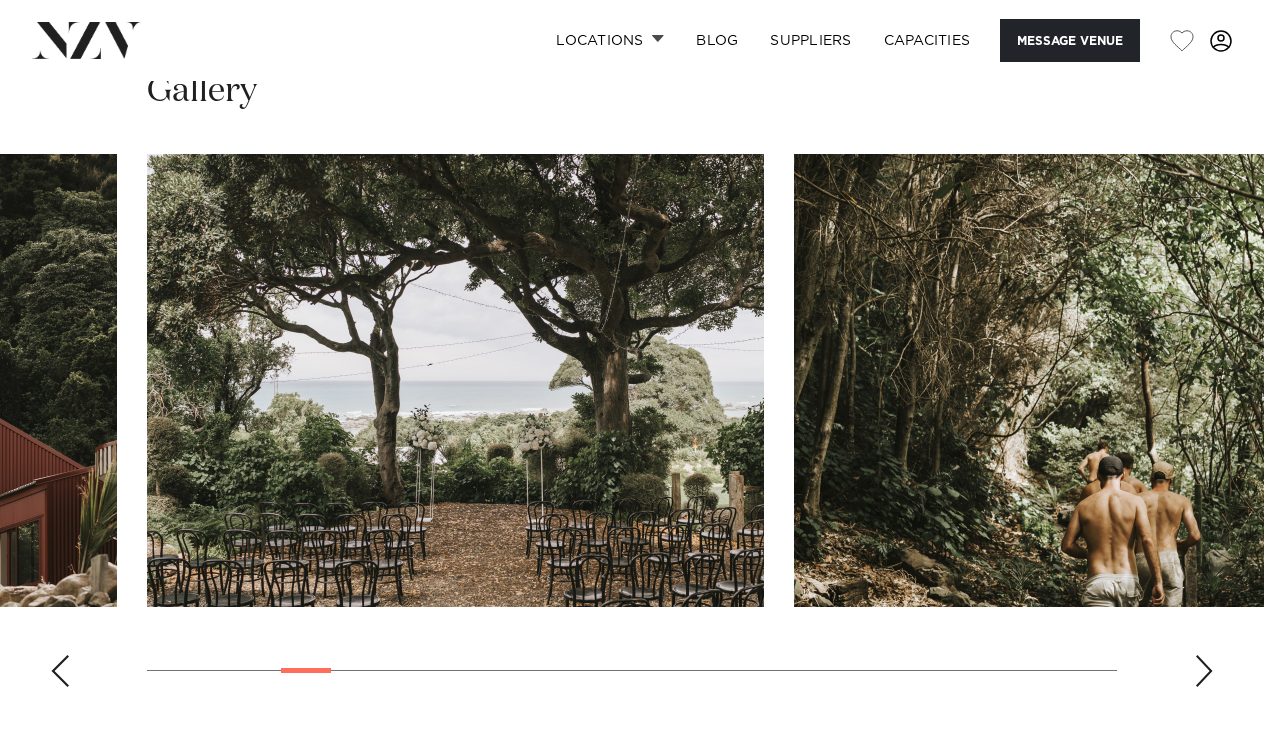 click at bounding box center (1204, 671) 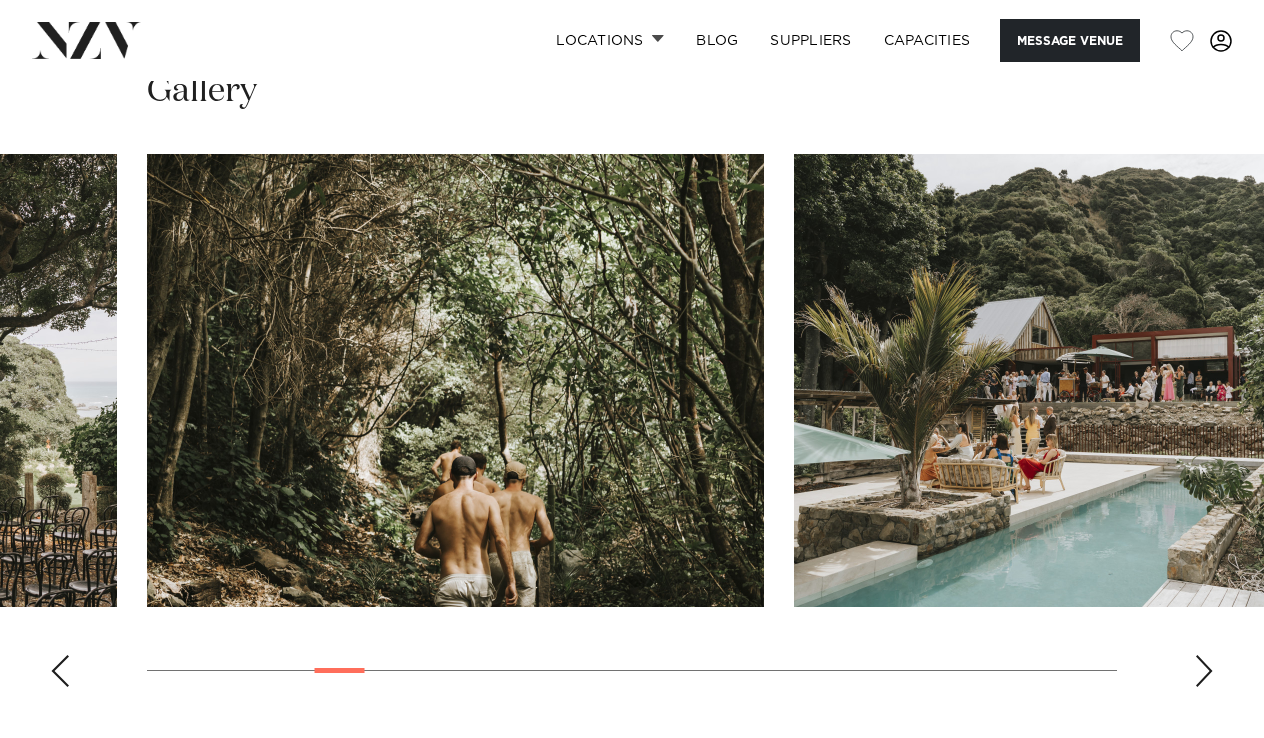 click at bounding box center [1204, 671] 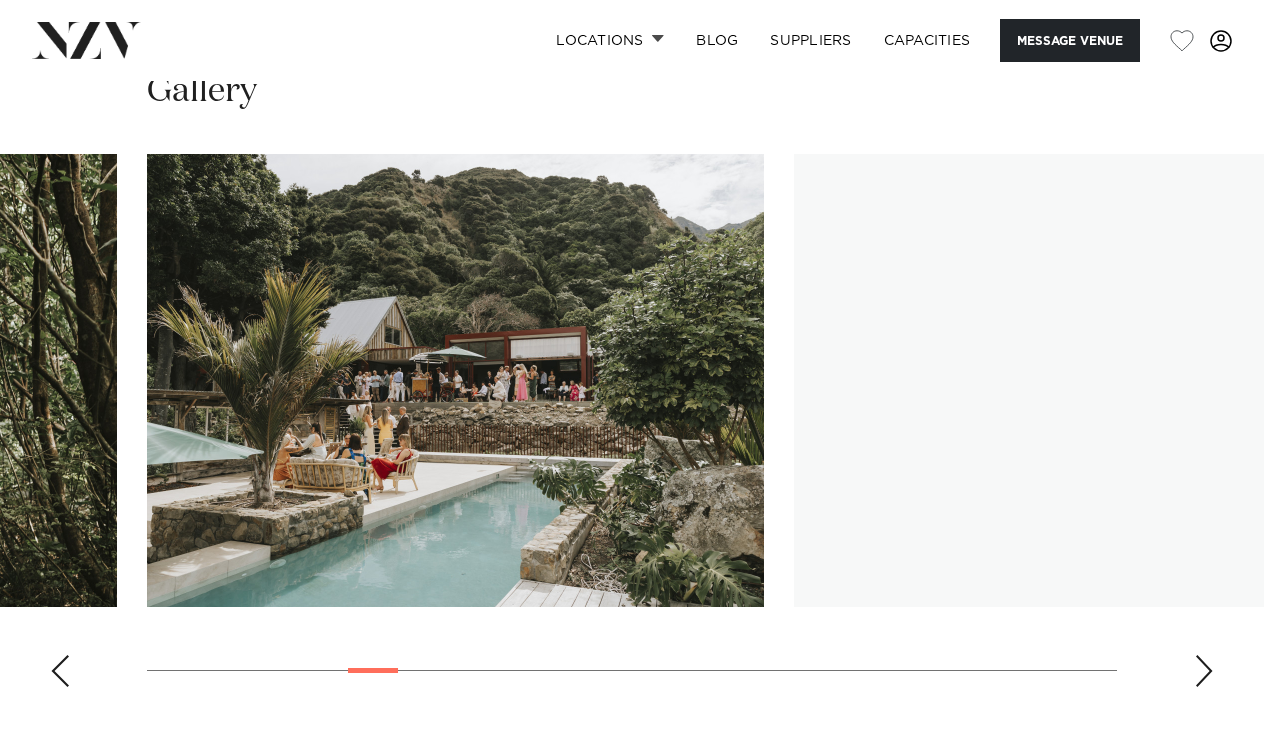 click at bounding box center (1204, 671) 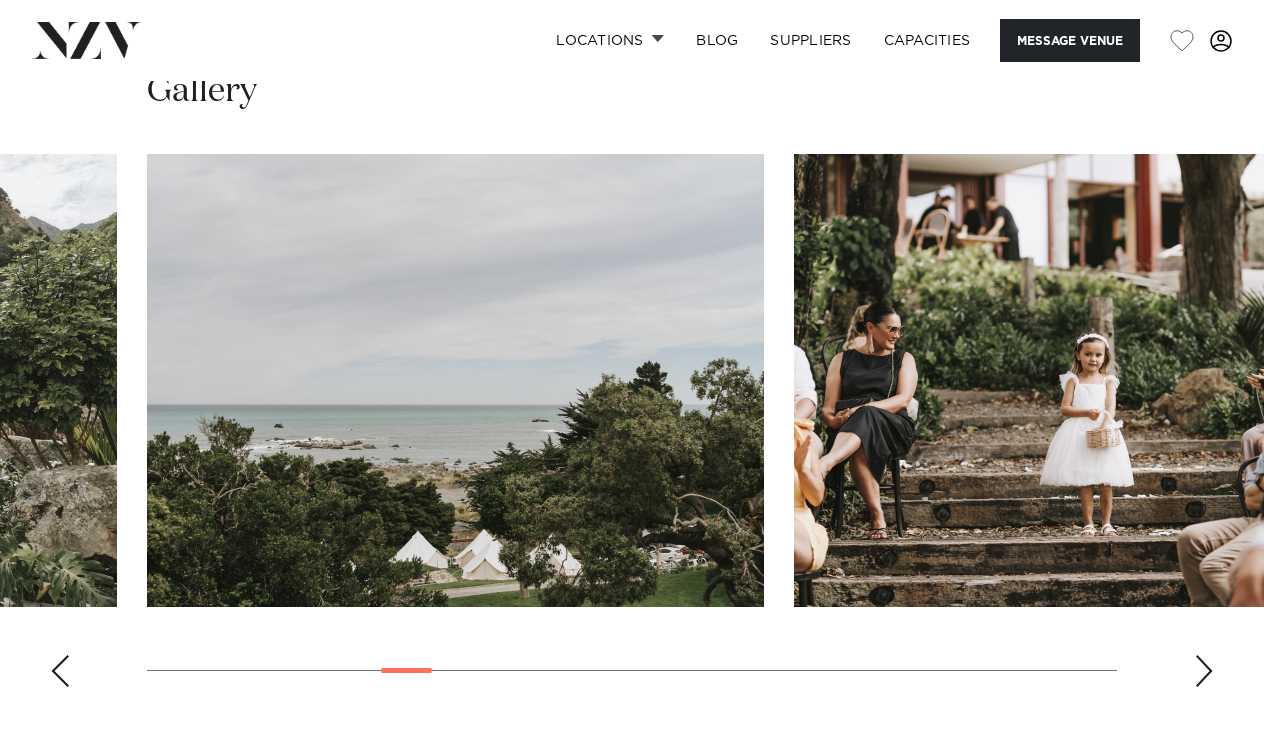 click at bounding box center [1204, 671] 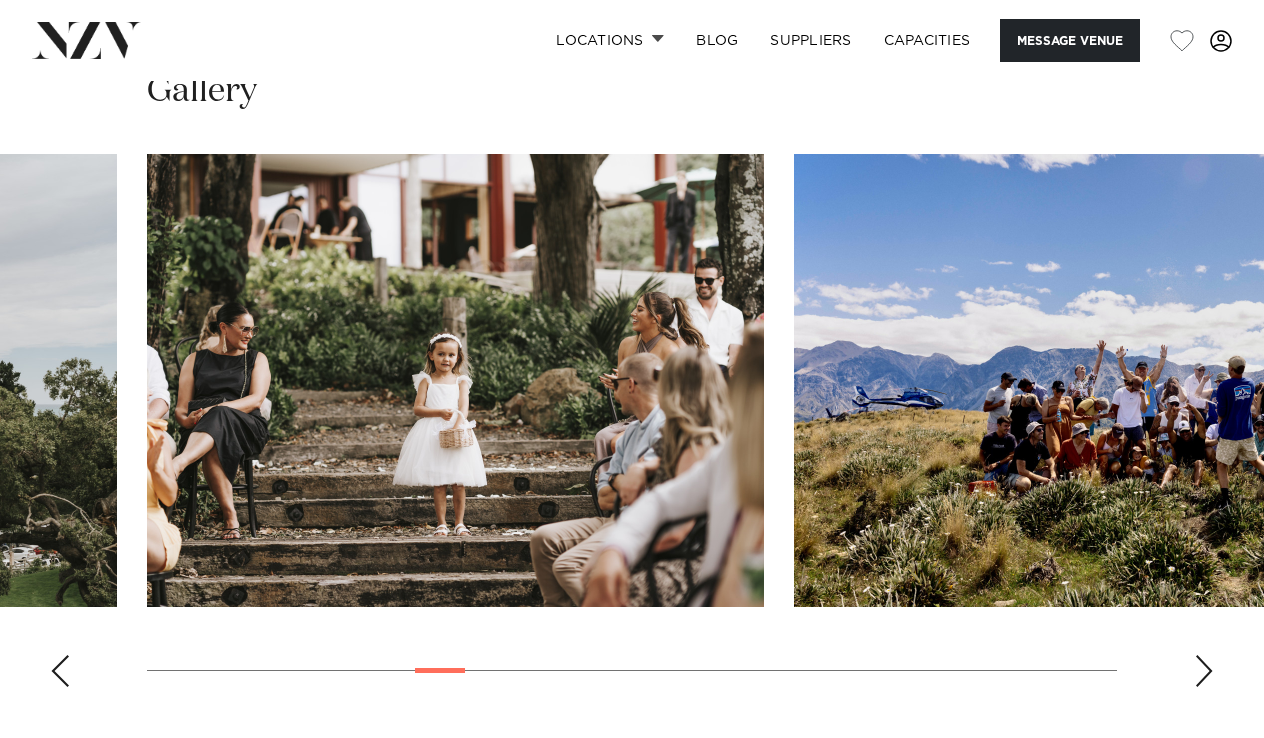 click at bounding box center [1204, 671] 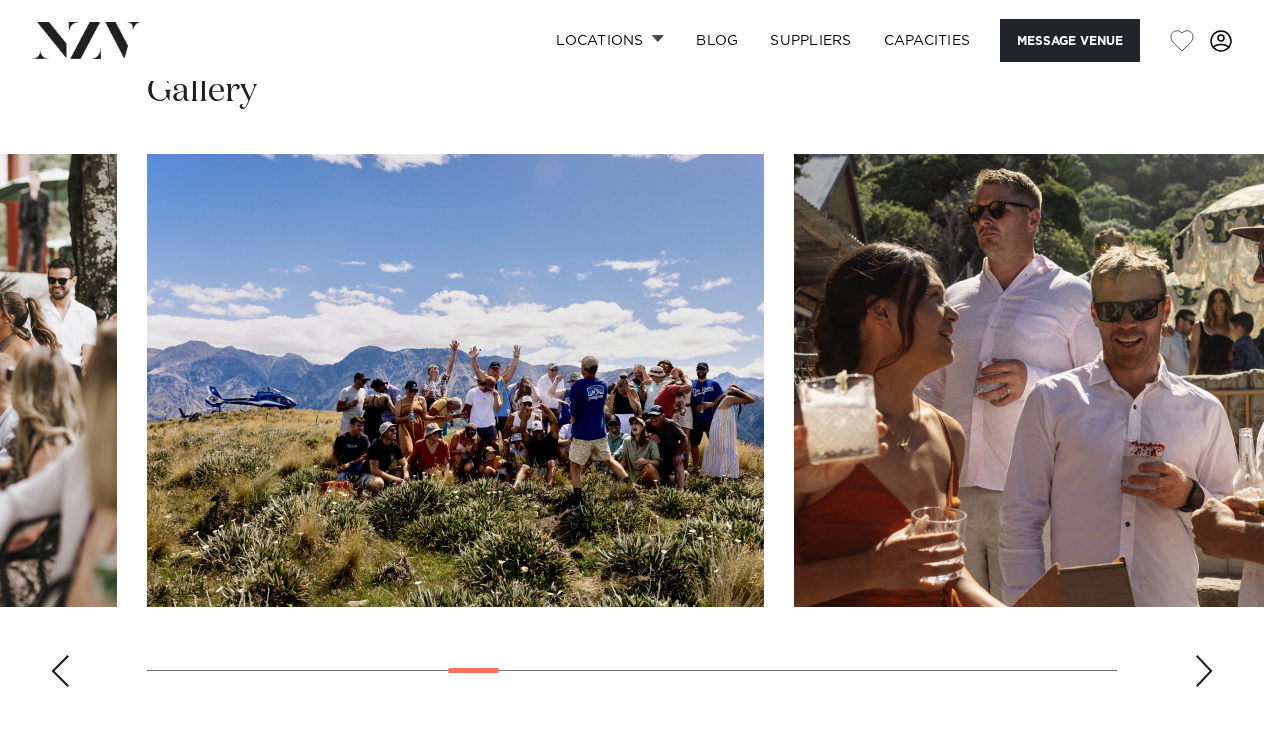 click at bounding box center (1204, 671) 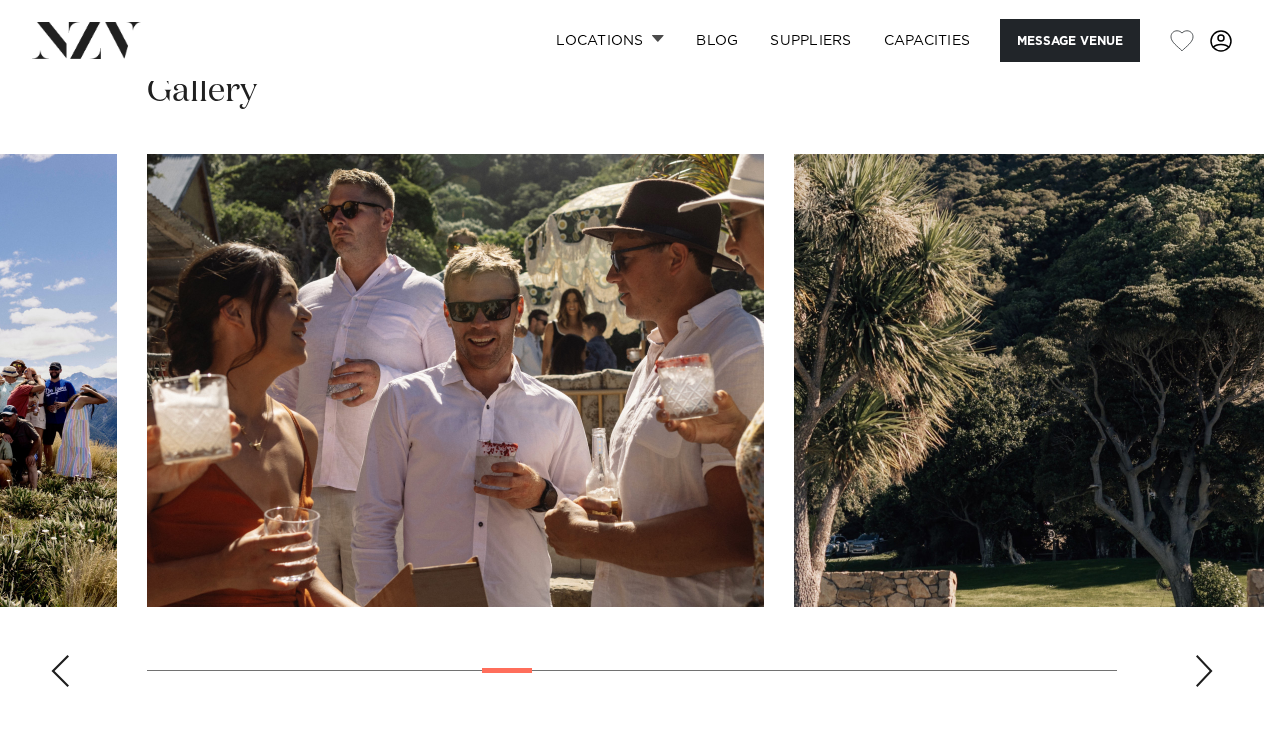 click at bounding box center (1204, 671) 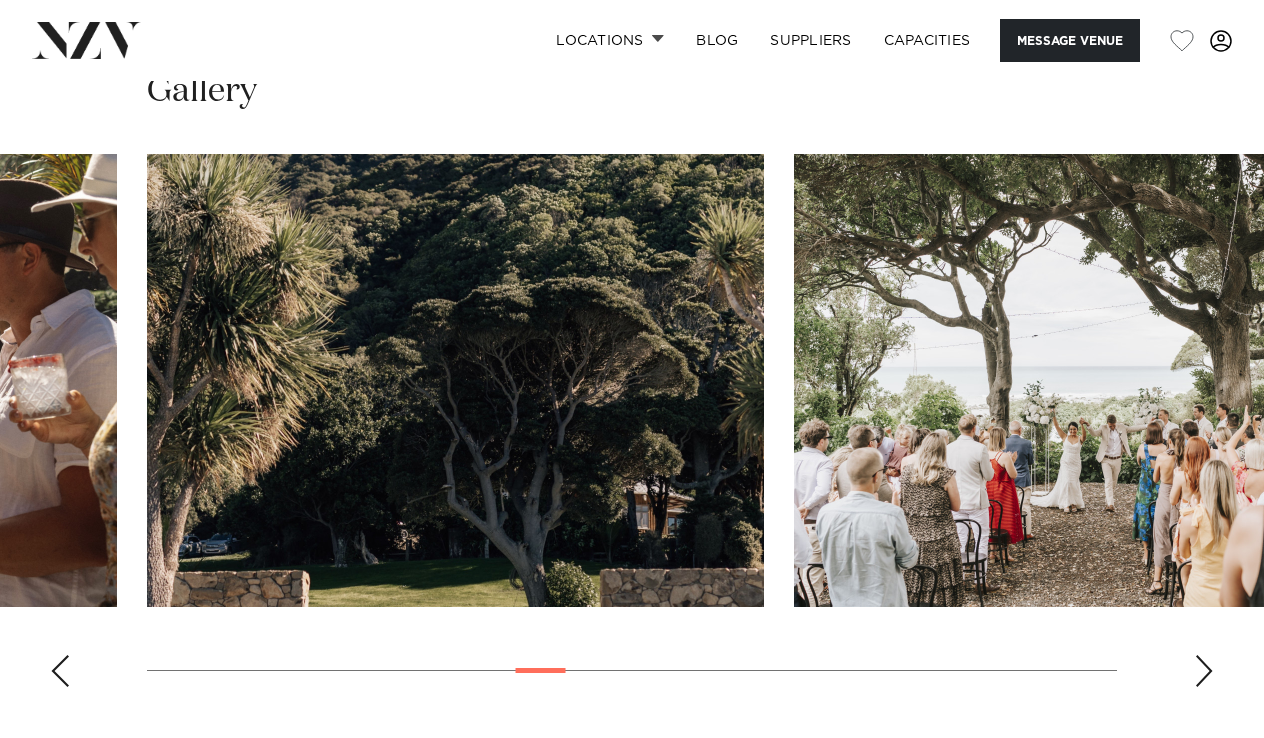 click at bounding box center [1204, 671] 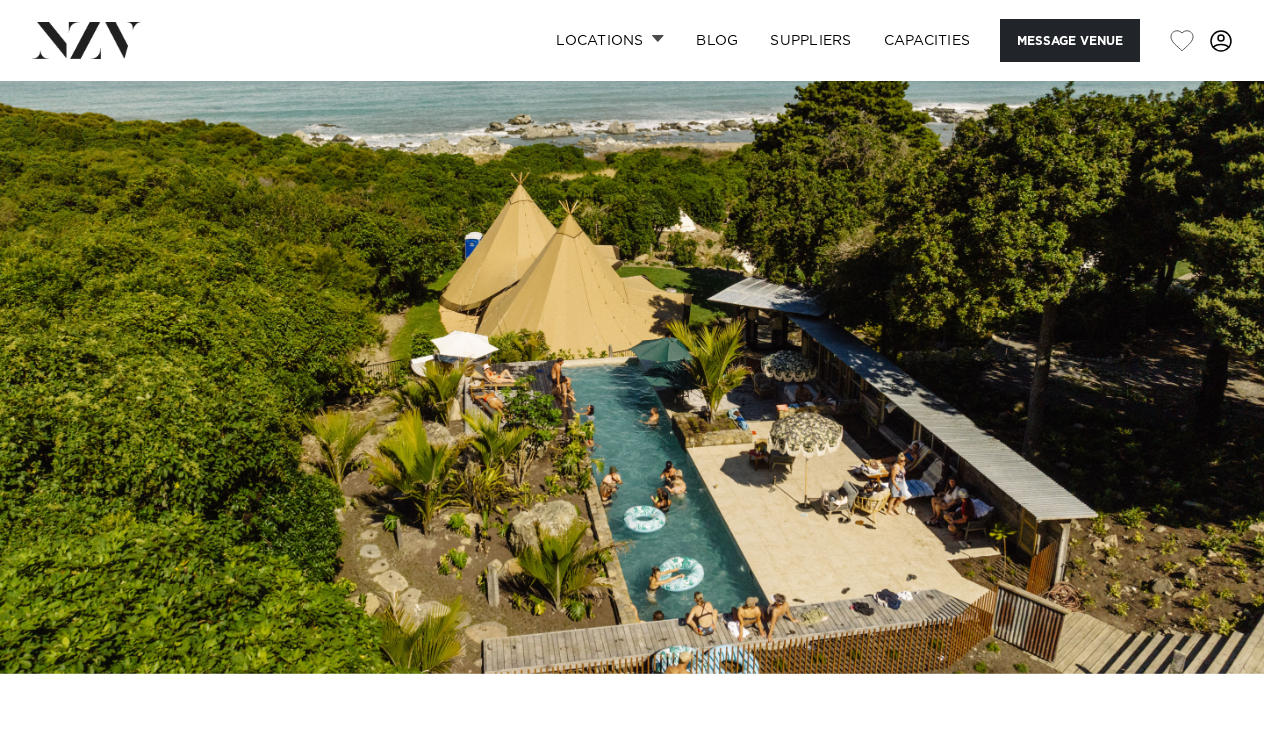 scroll, scrollTop: 0, scrollLeft: 0, axis: both 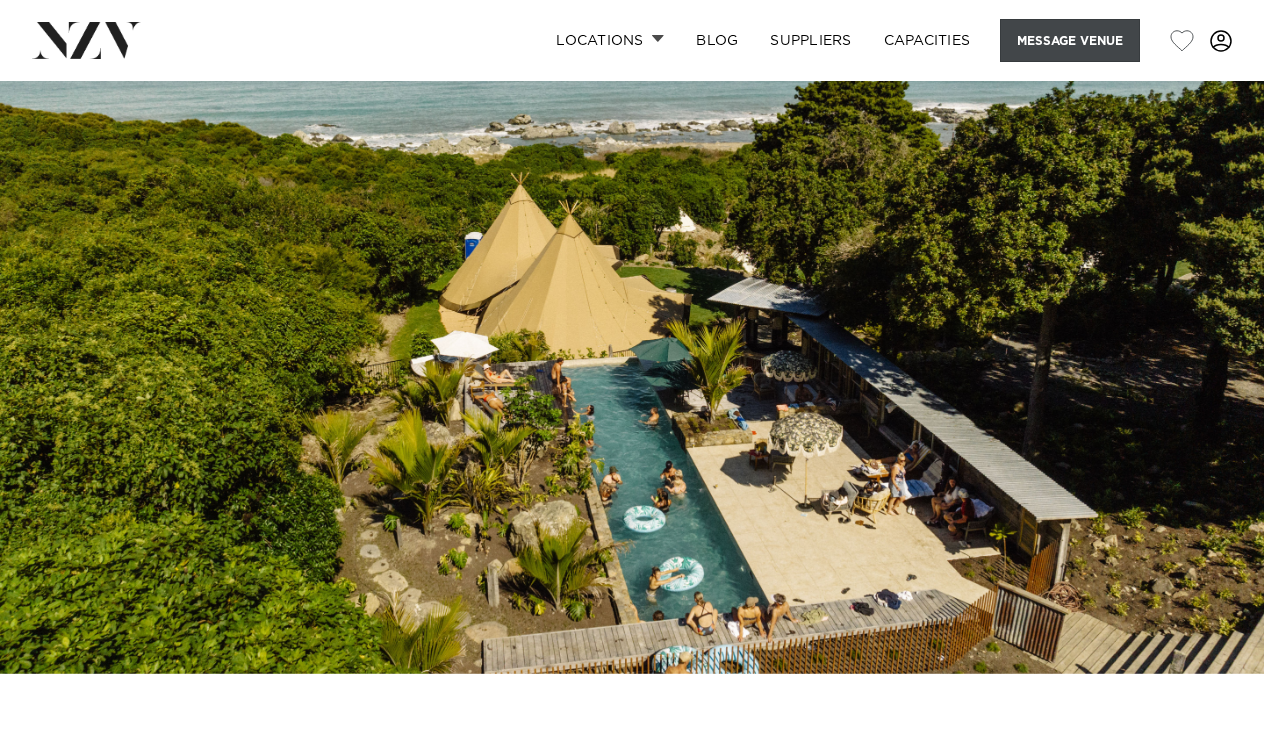 click on "Message Venue" at bounding box center [1070, 40] 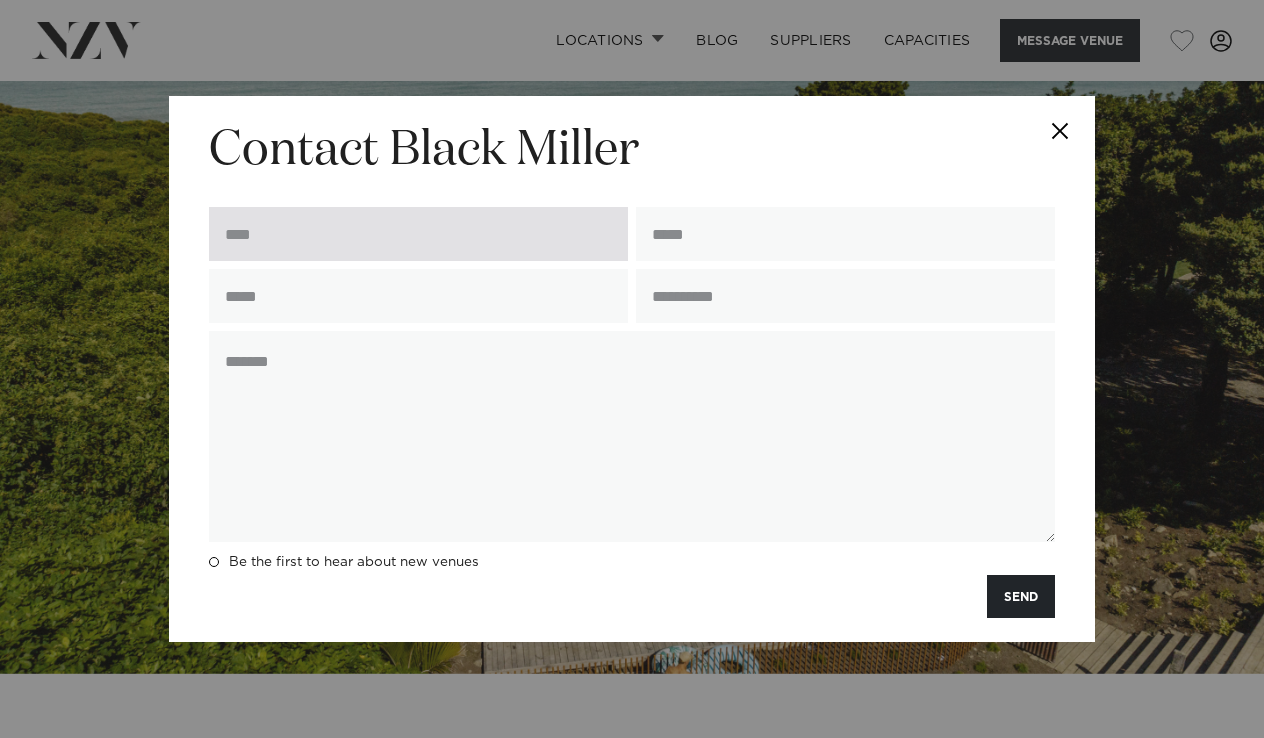 click at bounding box center [418, 234] 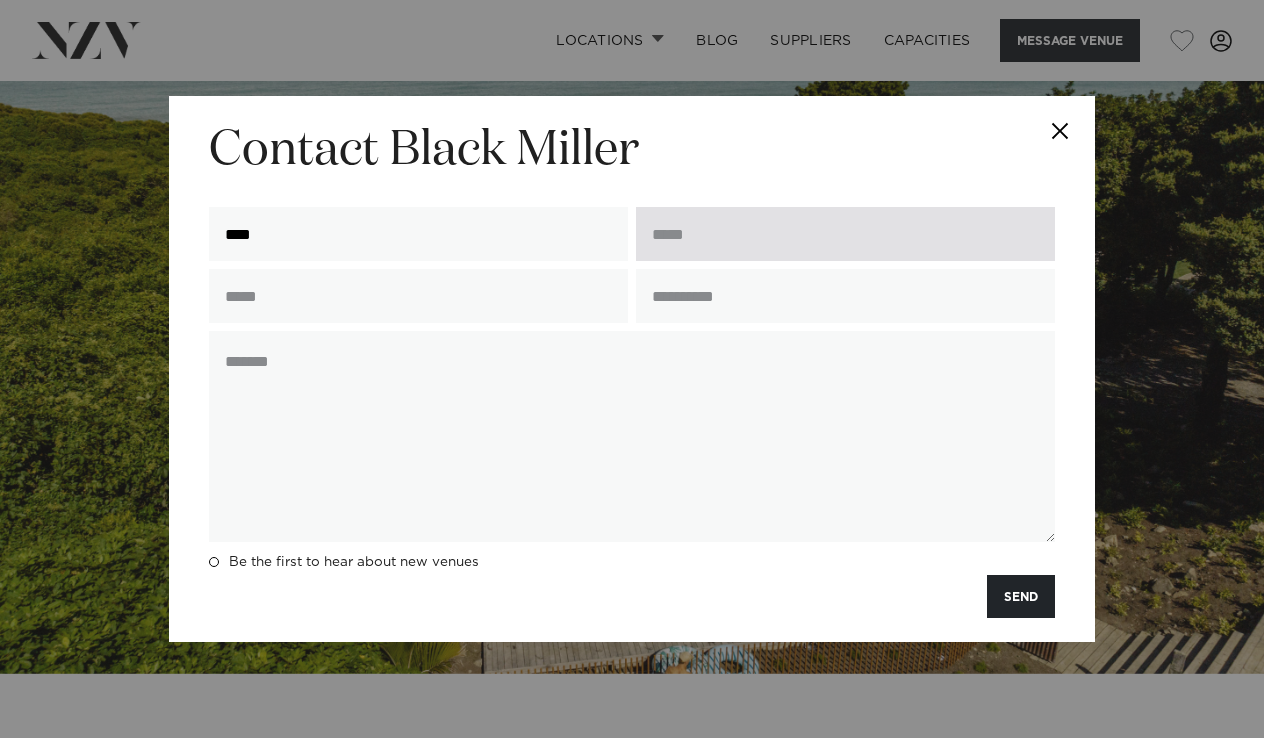 type on "****" 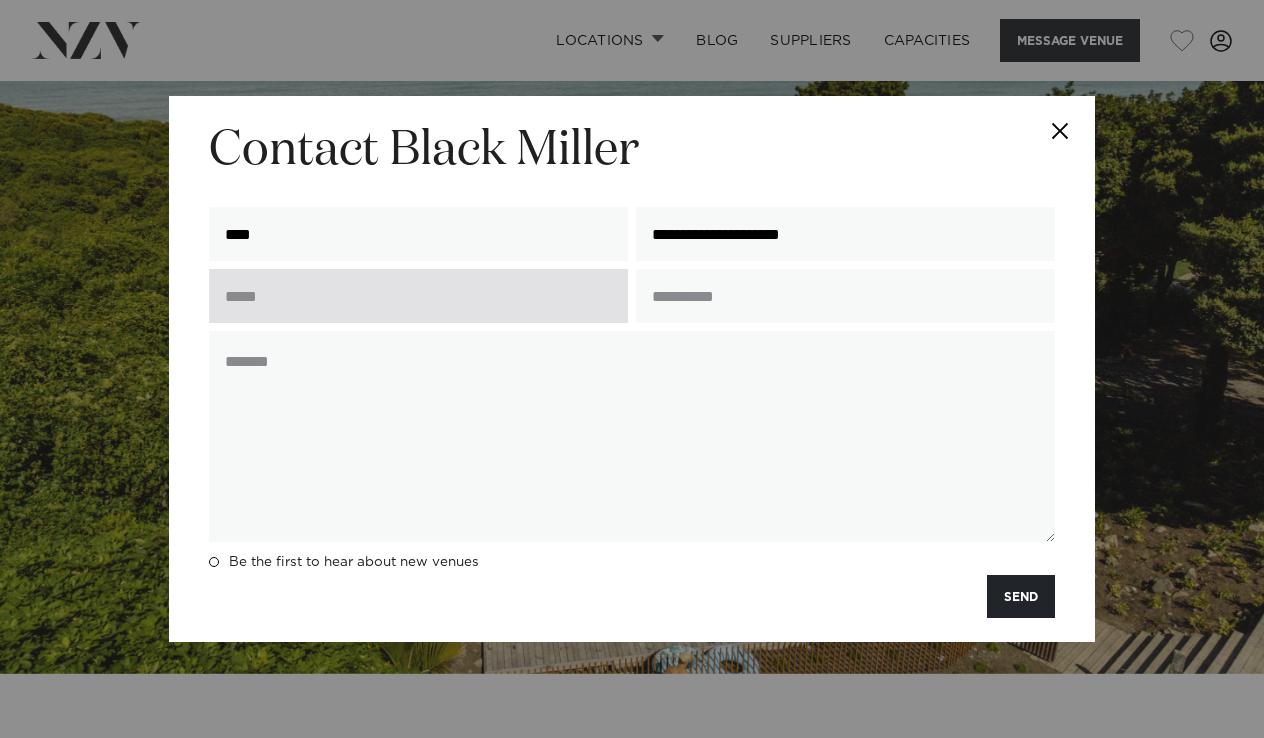 type on "**********" 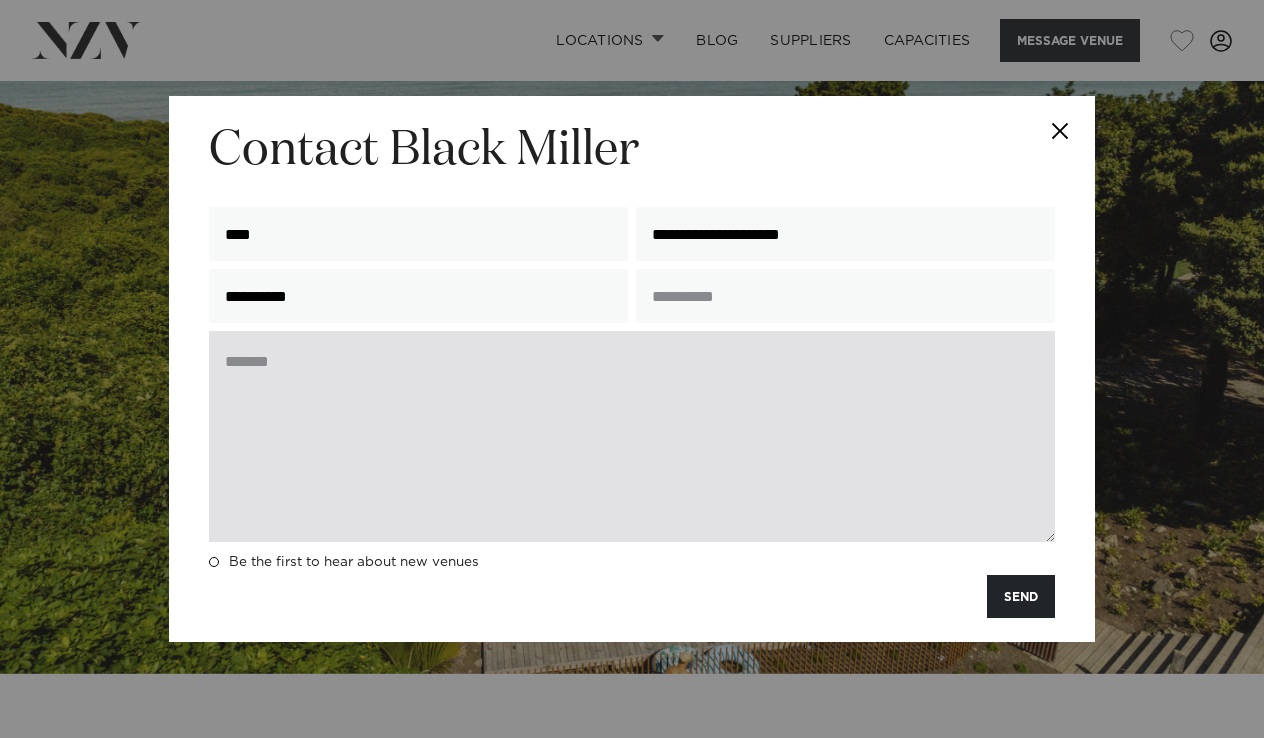 type on "**********" 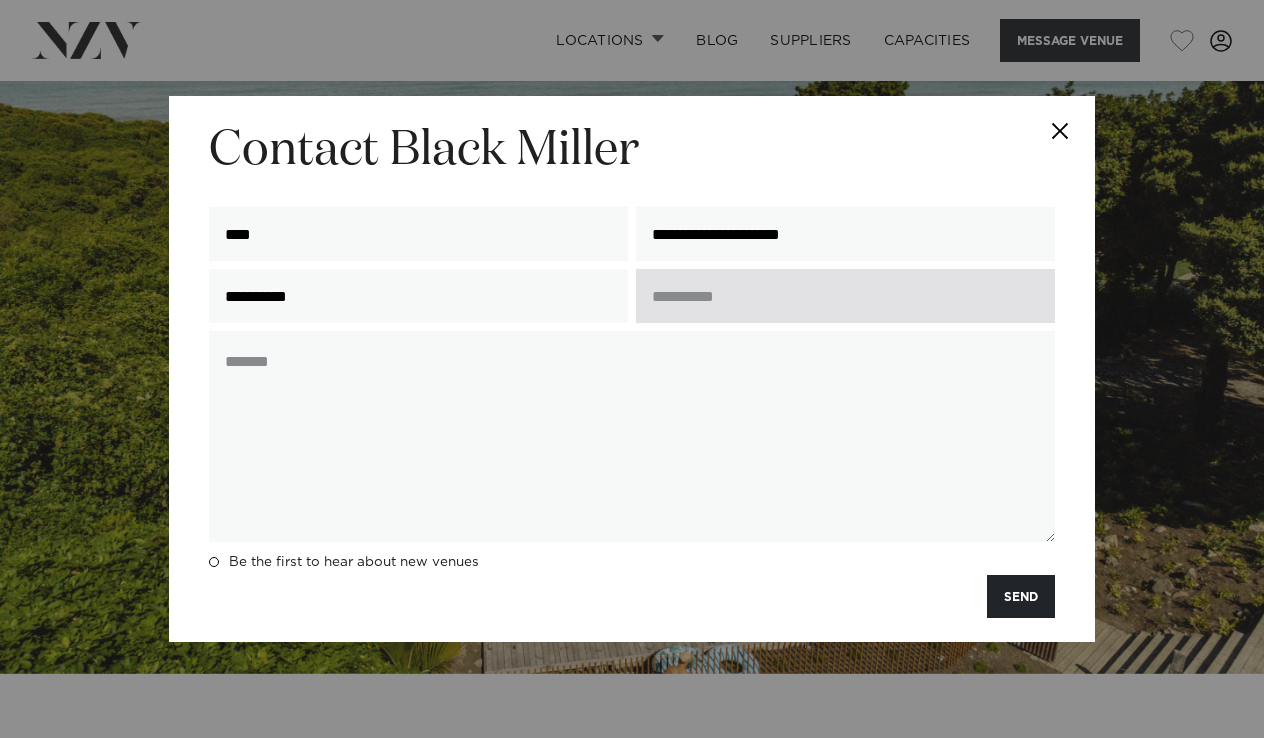 click at bounding box center [845, 296] 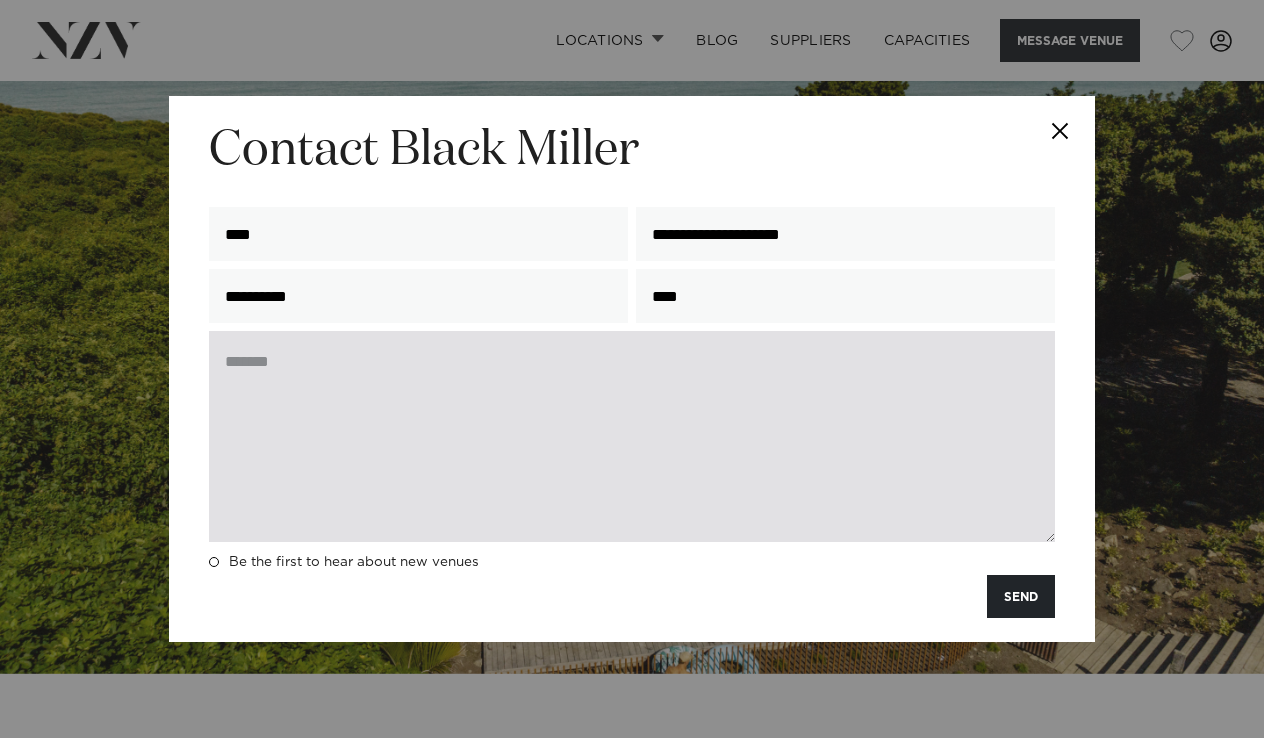 type on "****" 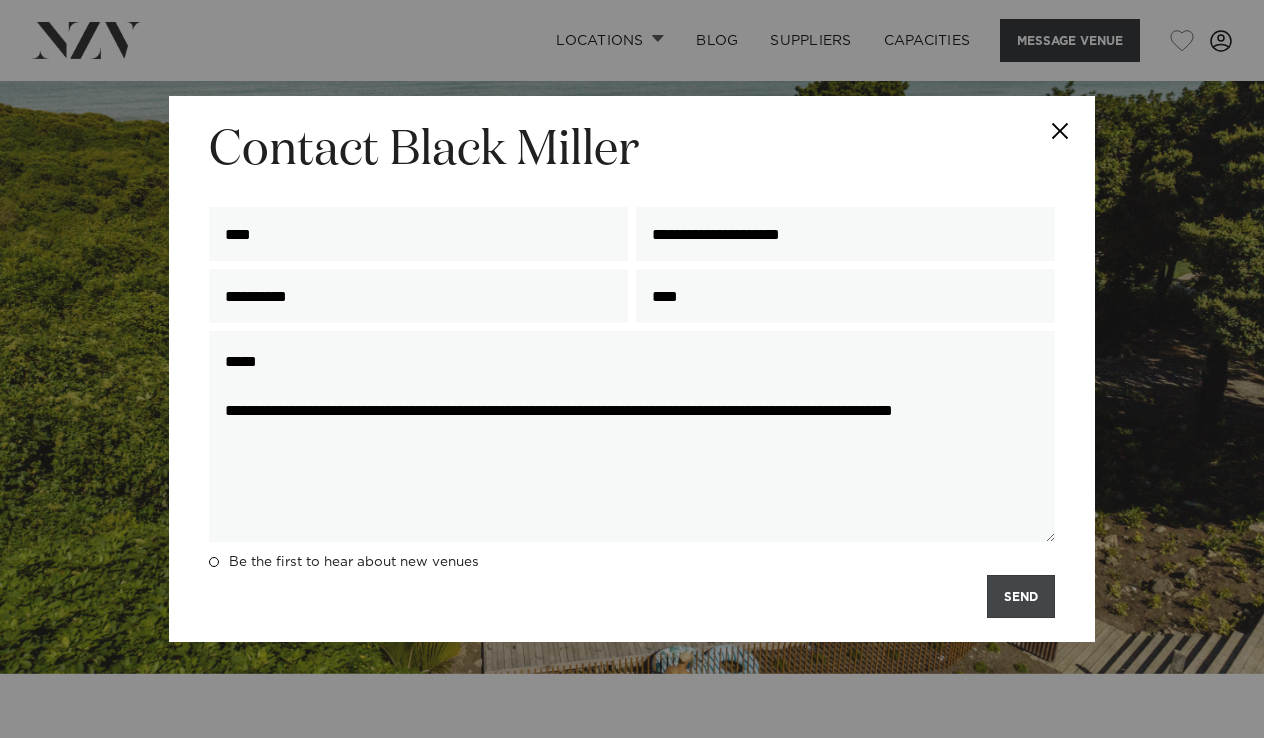 type on "**********" 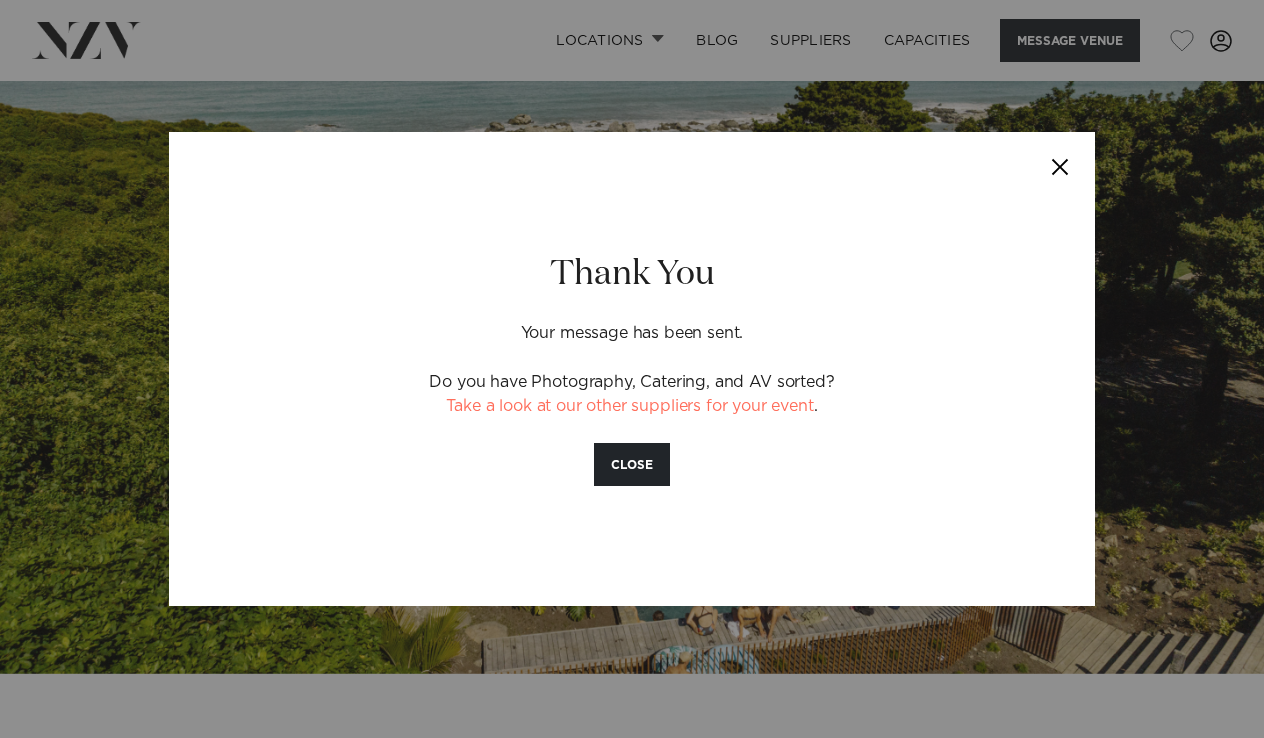 click at bounding box center (1060, 167) 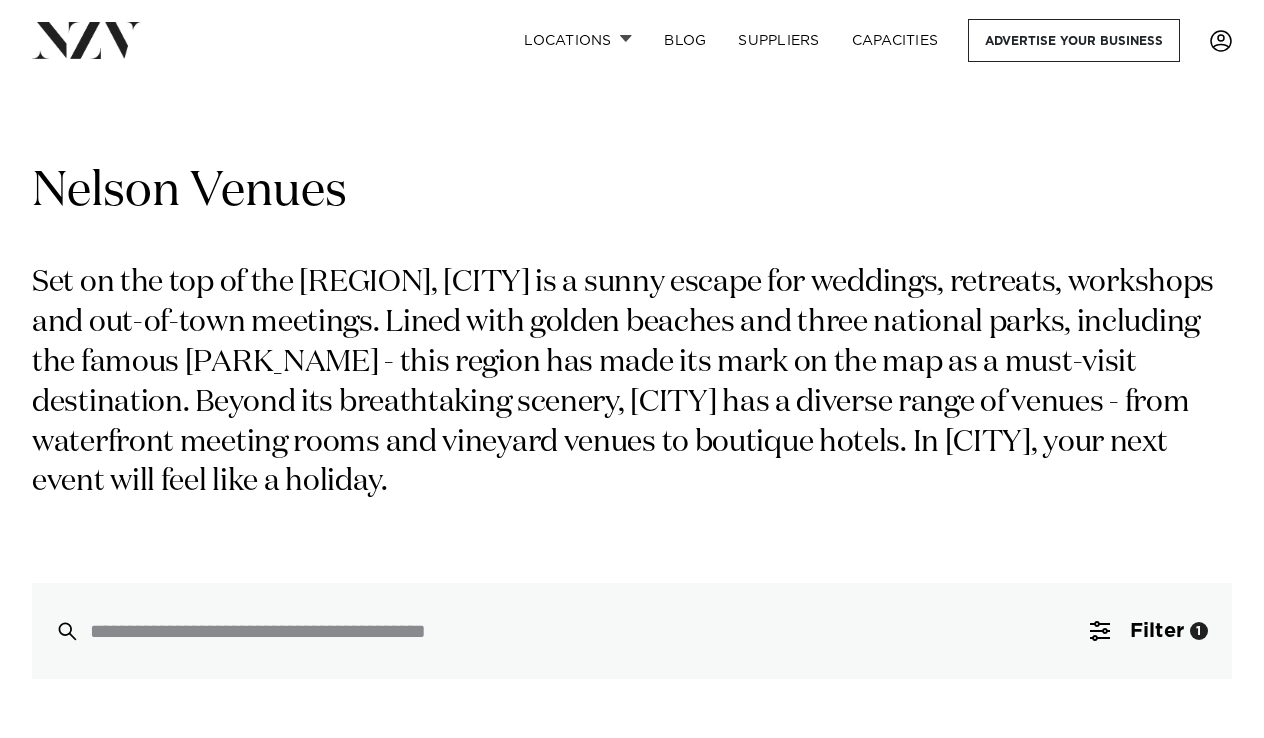 scroll, scrollTop: 433, scrollLeft: 0, axis: vertical 